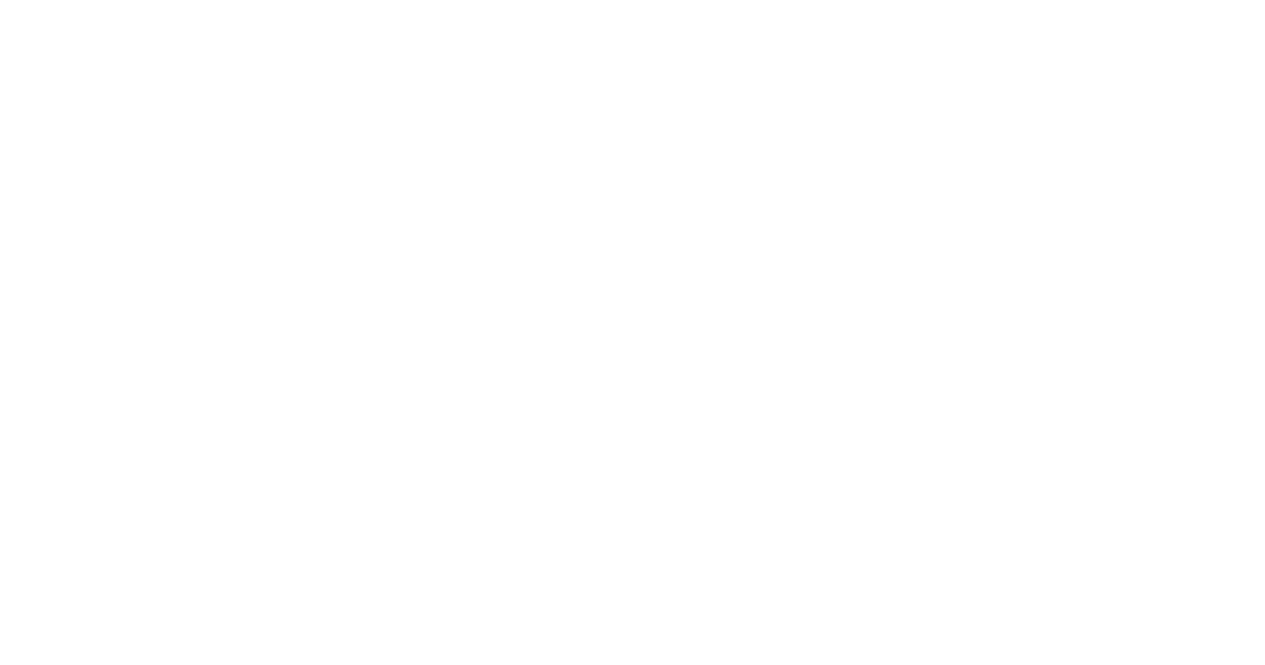scroll, scrollTop: 0, scrollLeft: 0, axis: both 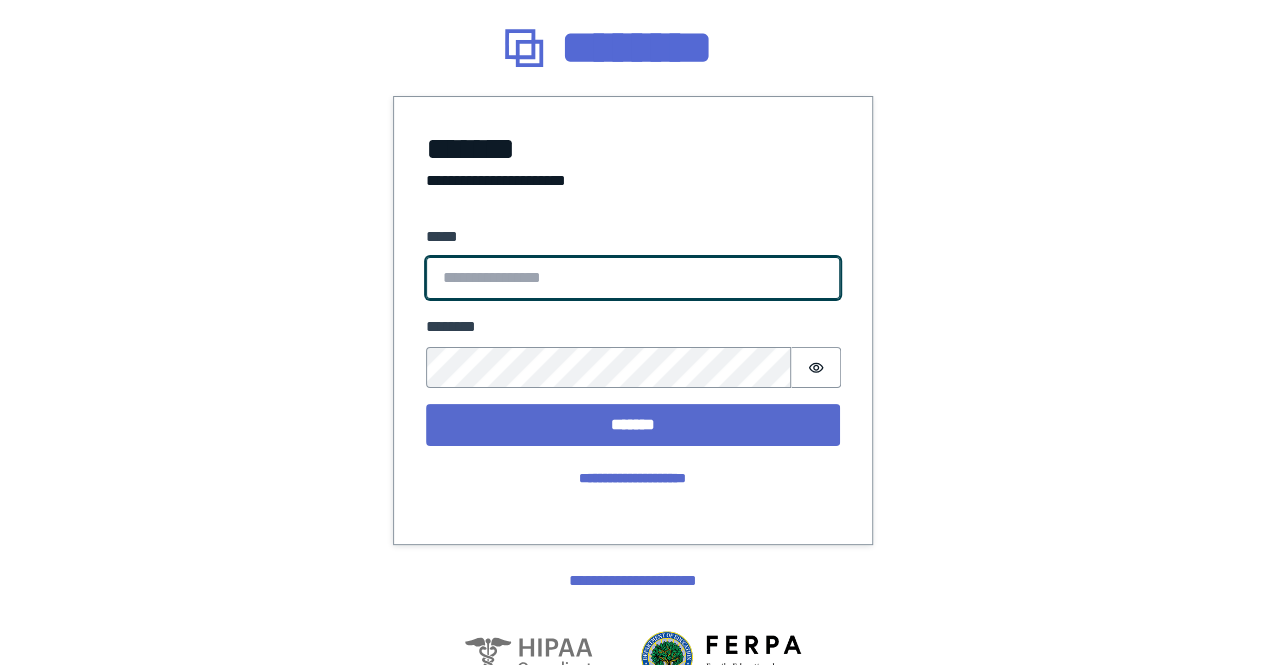 click on "*****" at bounding box center (633, 278) 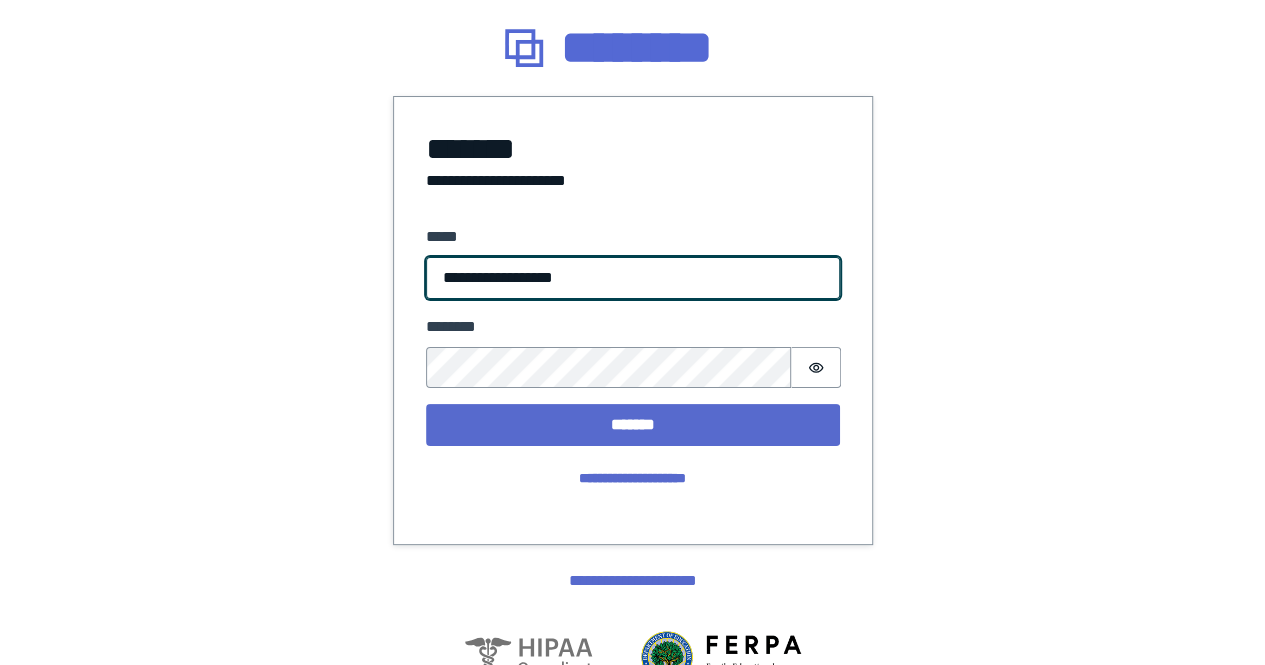 type on "**********" 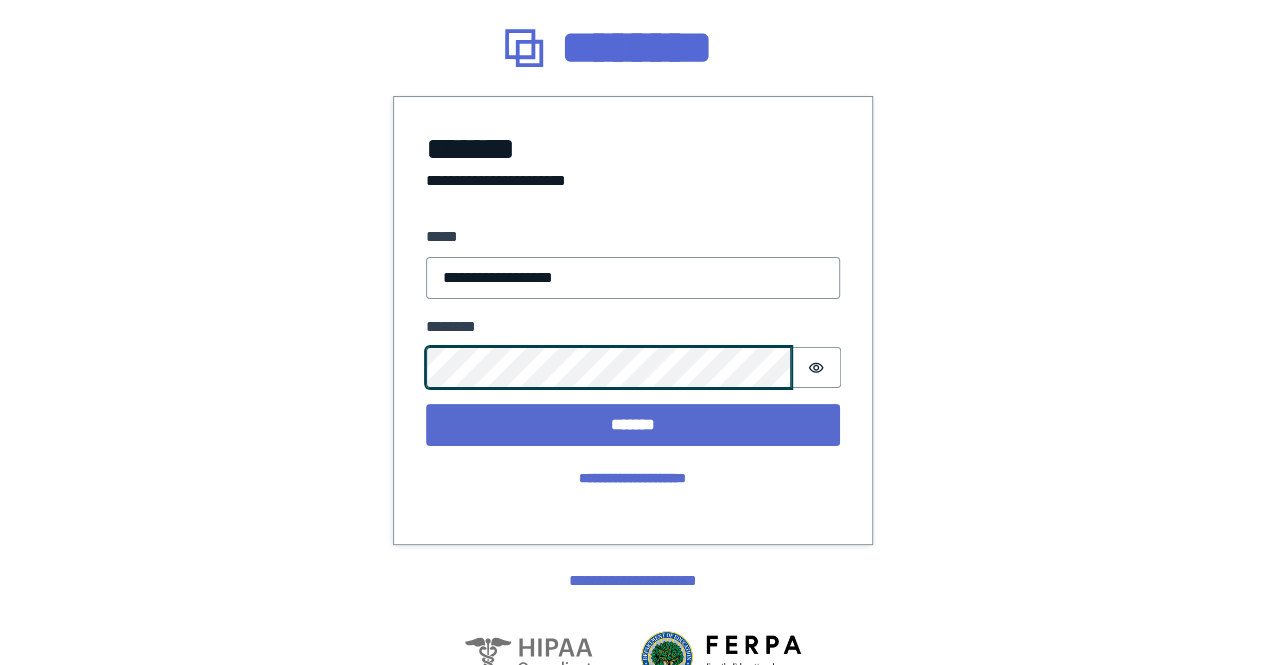click on "*******" at bounding box center (633, 424) 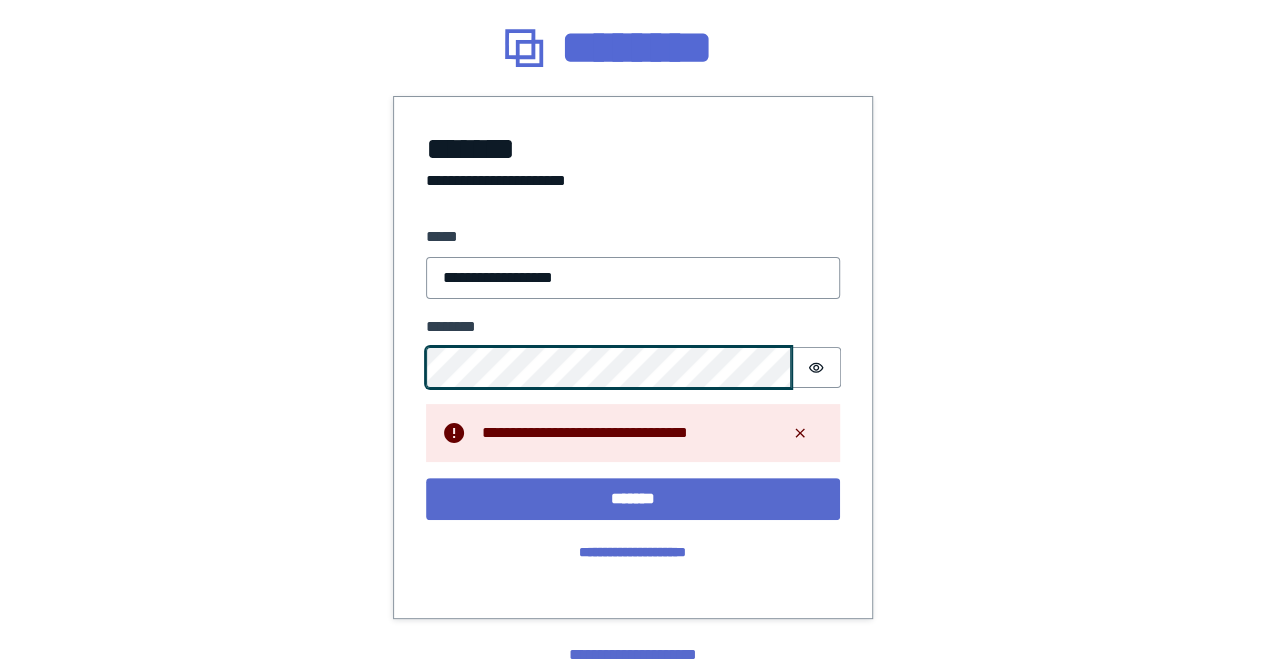 click on "*******" at bounding box center (633, 498) 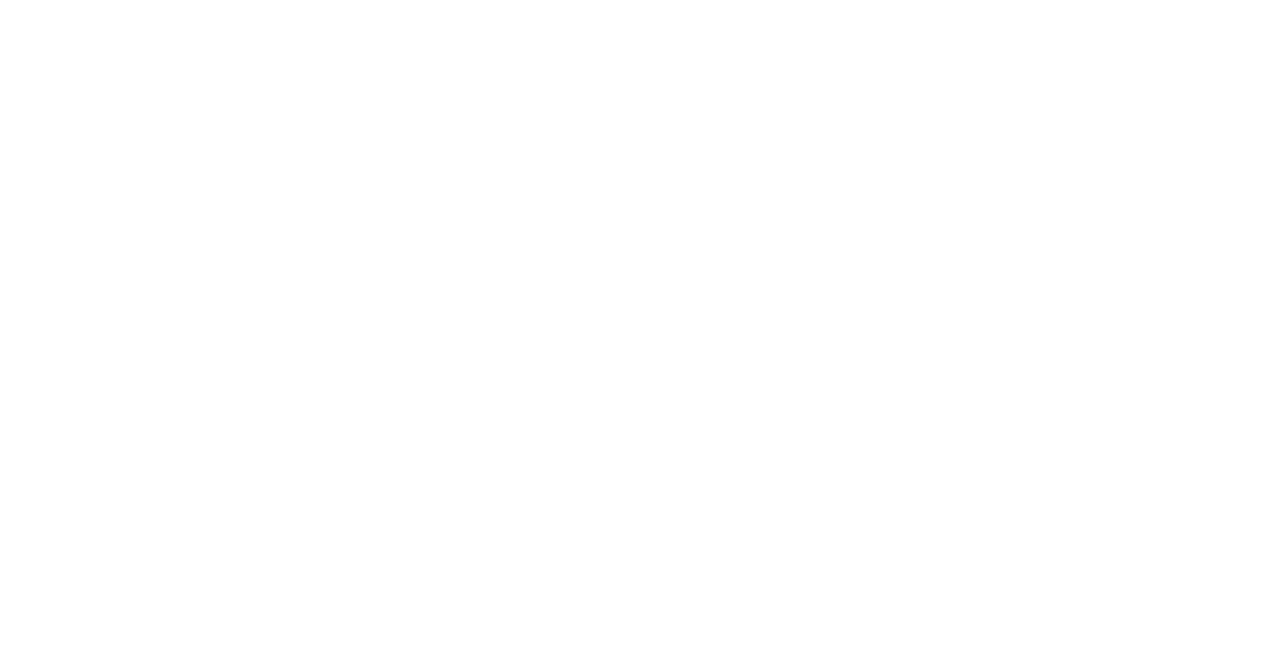 scroll, scrollTop: 0, scrollLeft: 0, axis: both 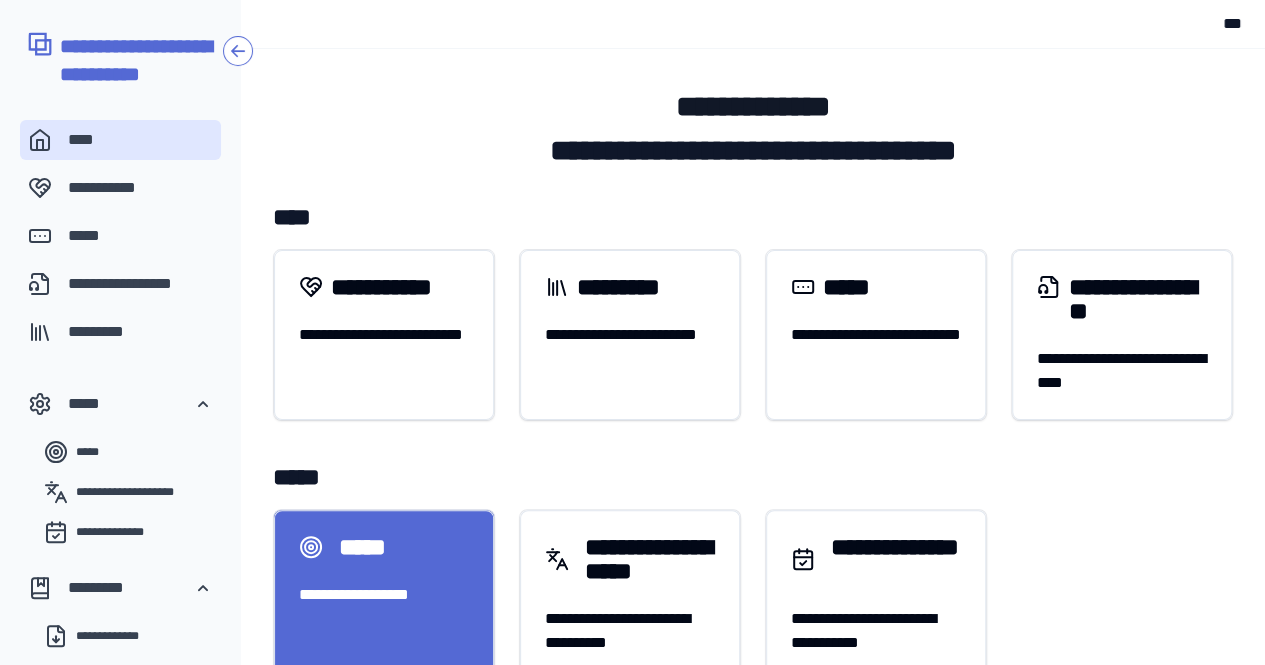 click on "*****" at bounding box center [367, 547] 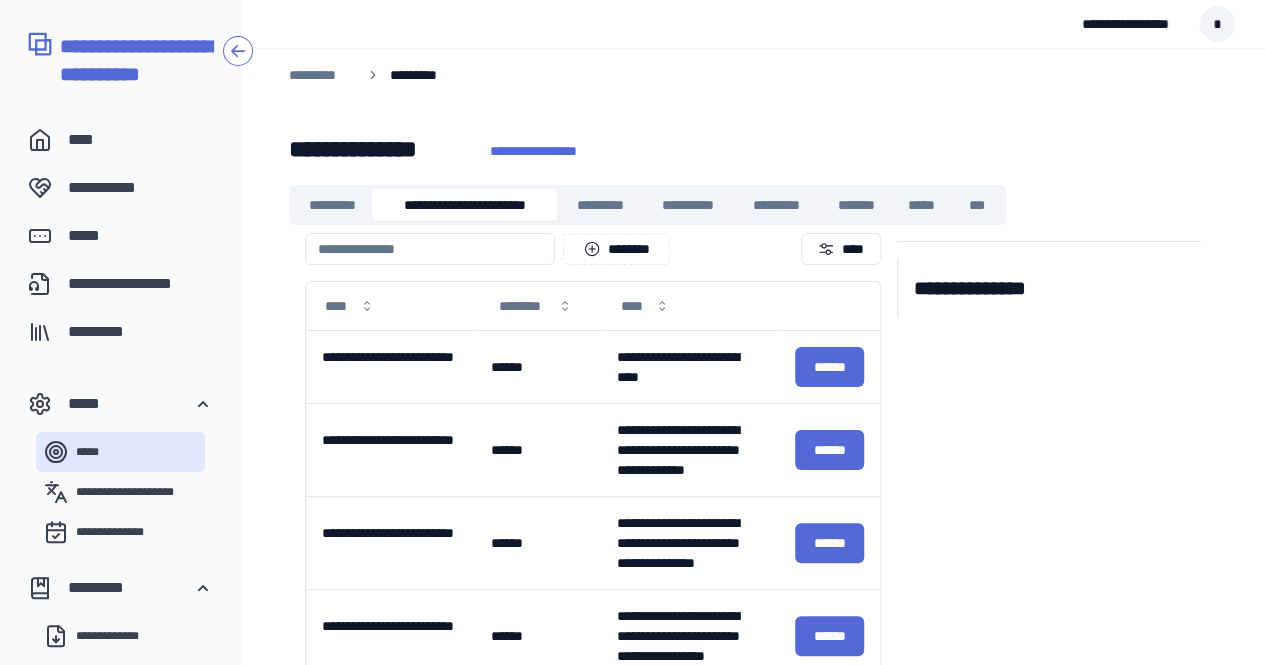 click on "[ADDRESS]" at bounding box center (464, 205) 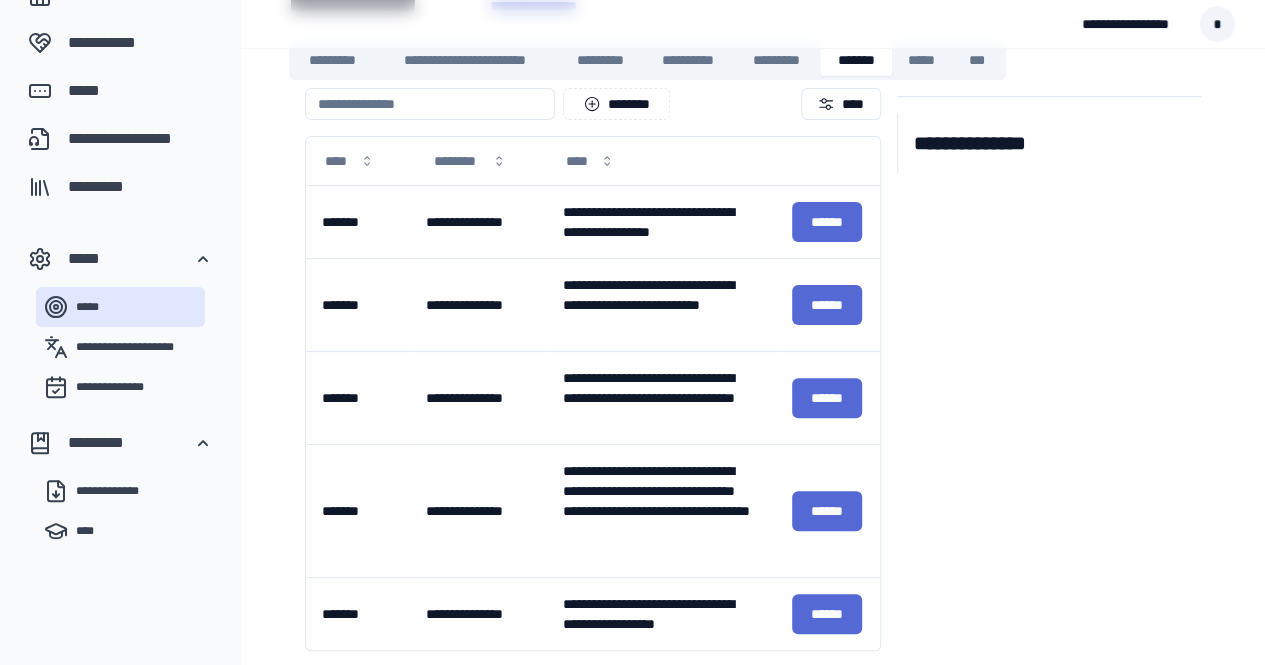 scroll, scrollTop: 232, scrollLeft: 0, axis: vertical 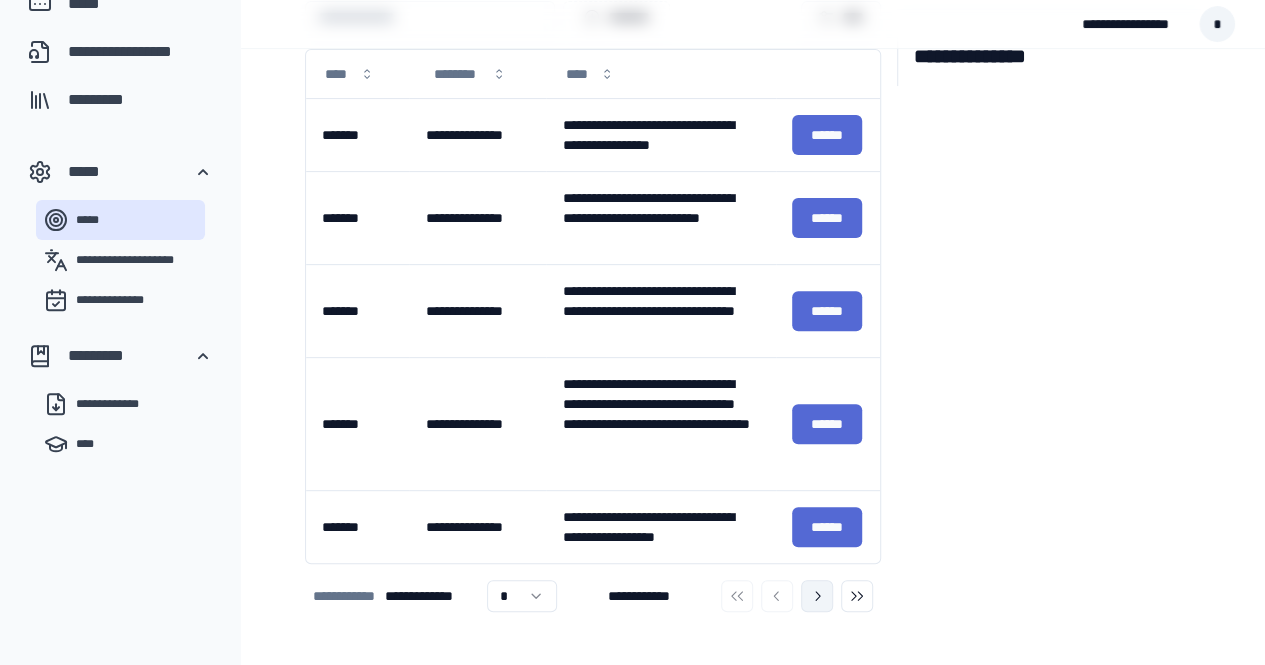 click 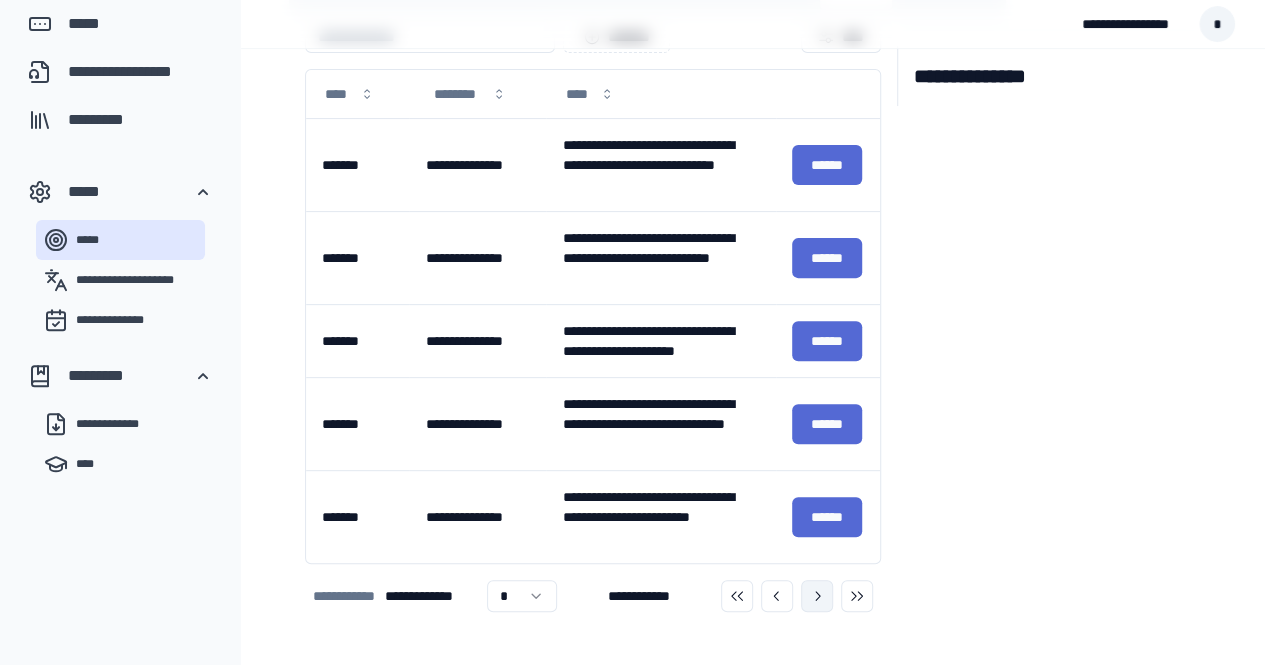 click 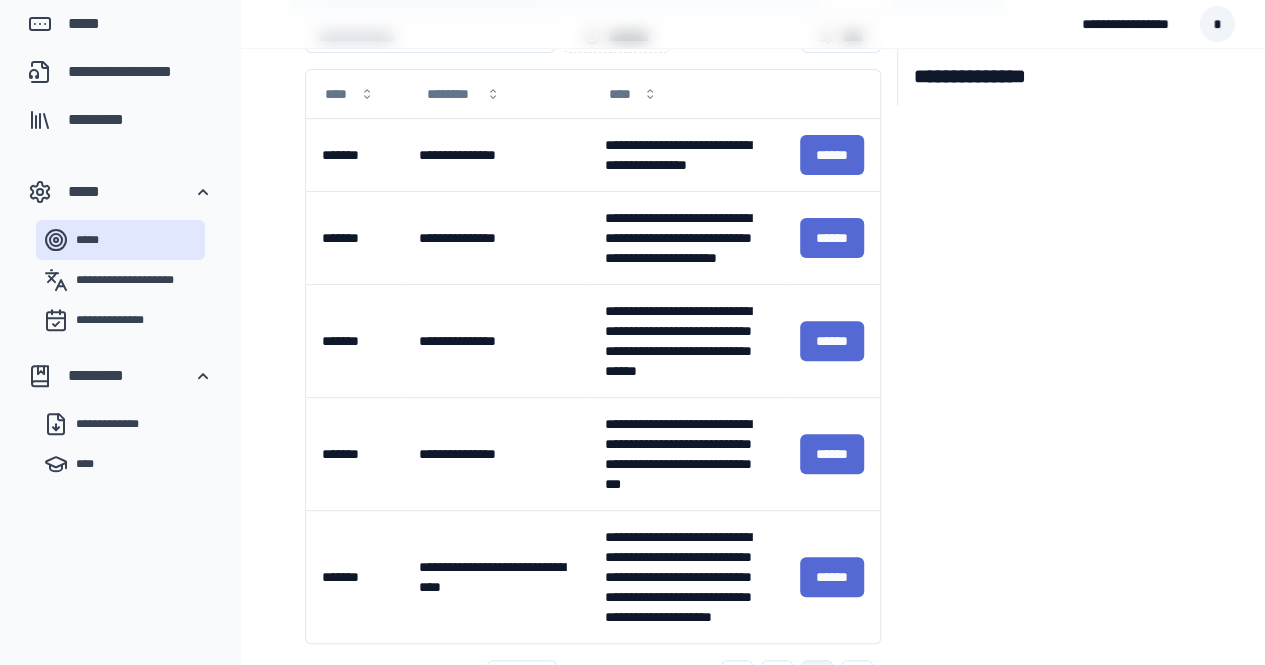 scroll, scrollTop: 232, scrollLeft: 0, axis: vertical 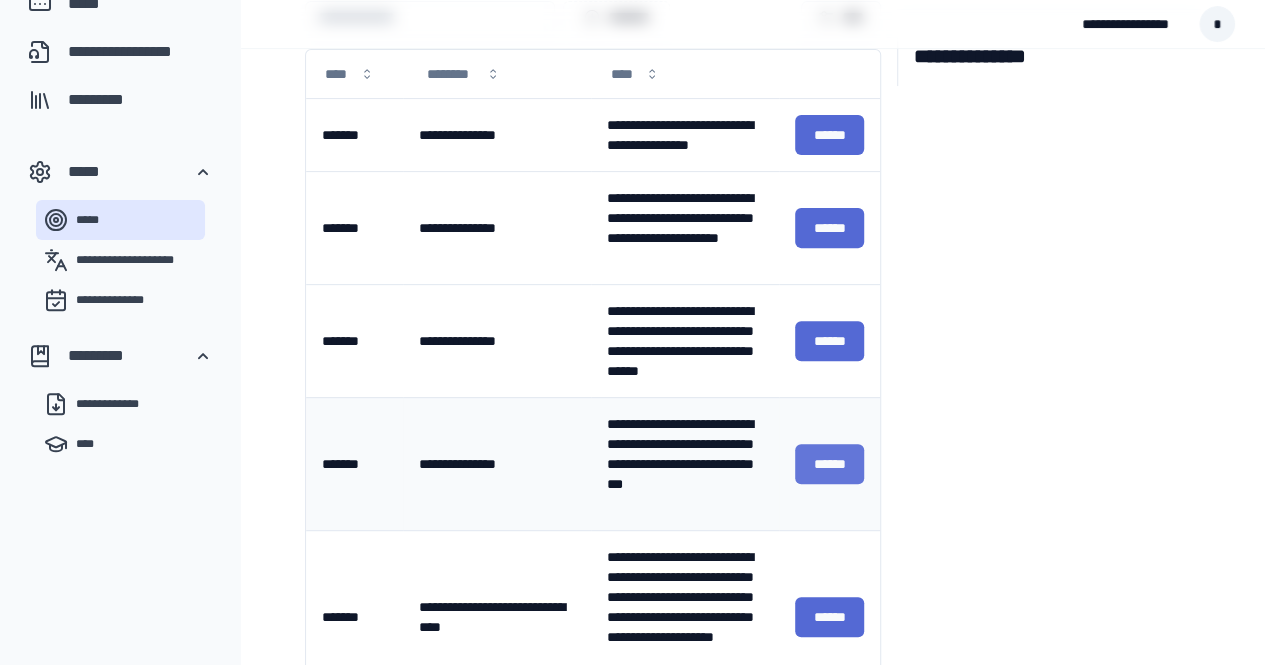 click on "******" at bounding box center (830, 464) 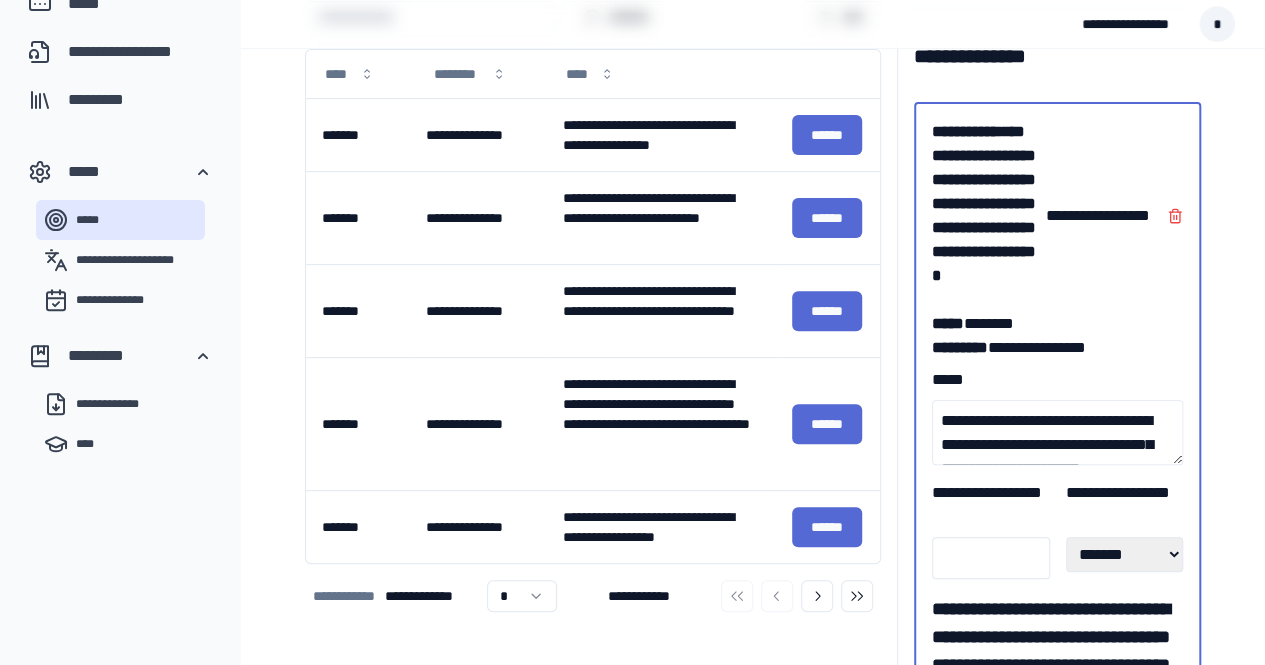 click on "**********" at bounding box center (1057, 432) 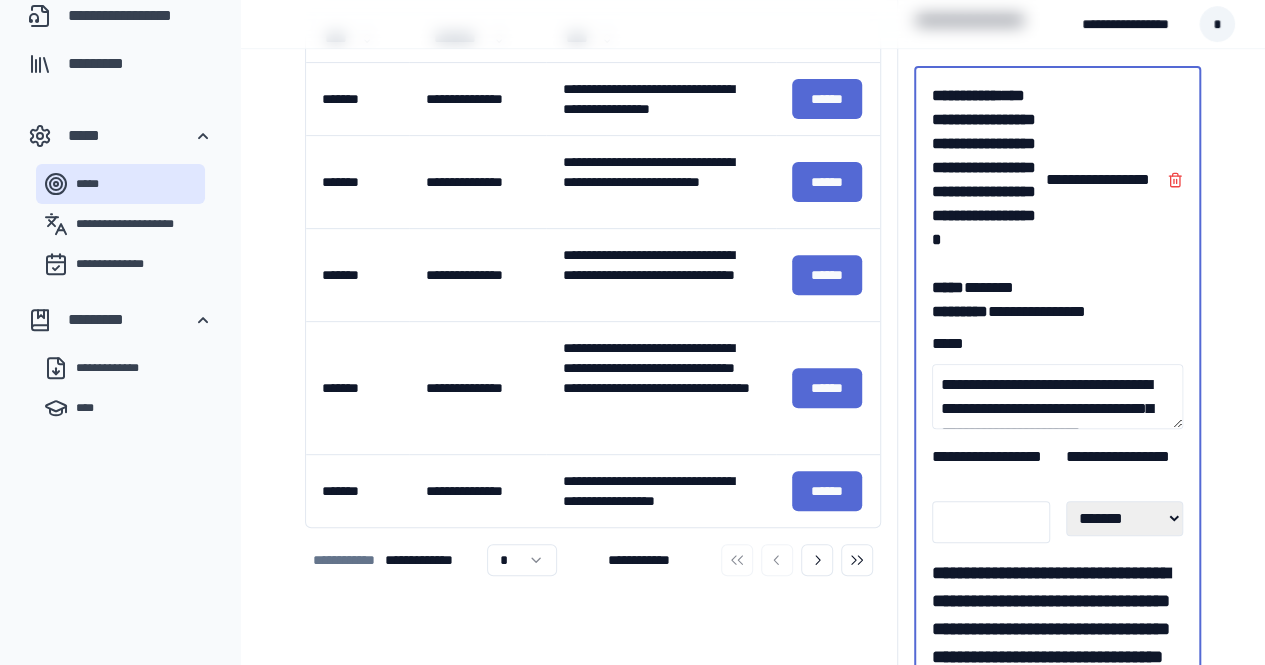 scroll, scrollTop: 266, scrollLeft: 0, axis: vertical 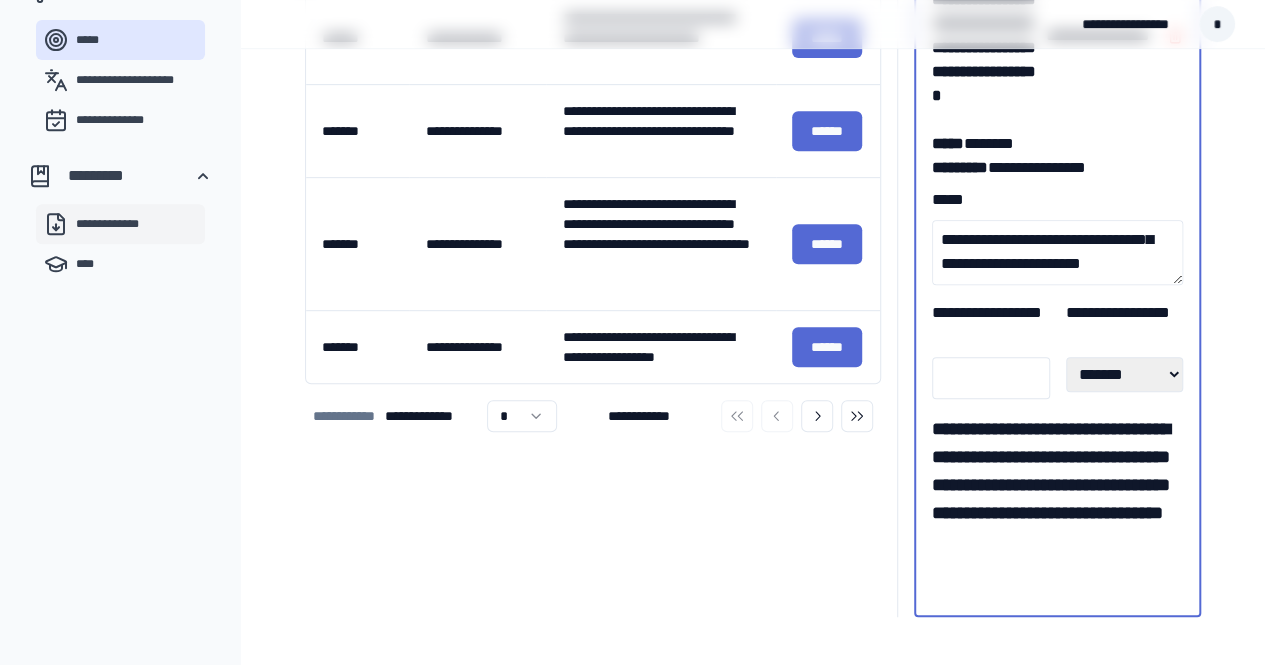 click 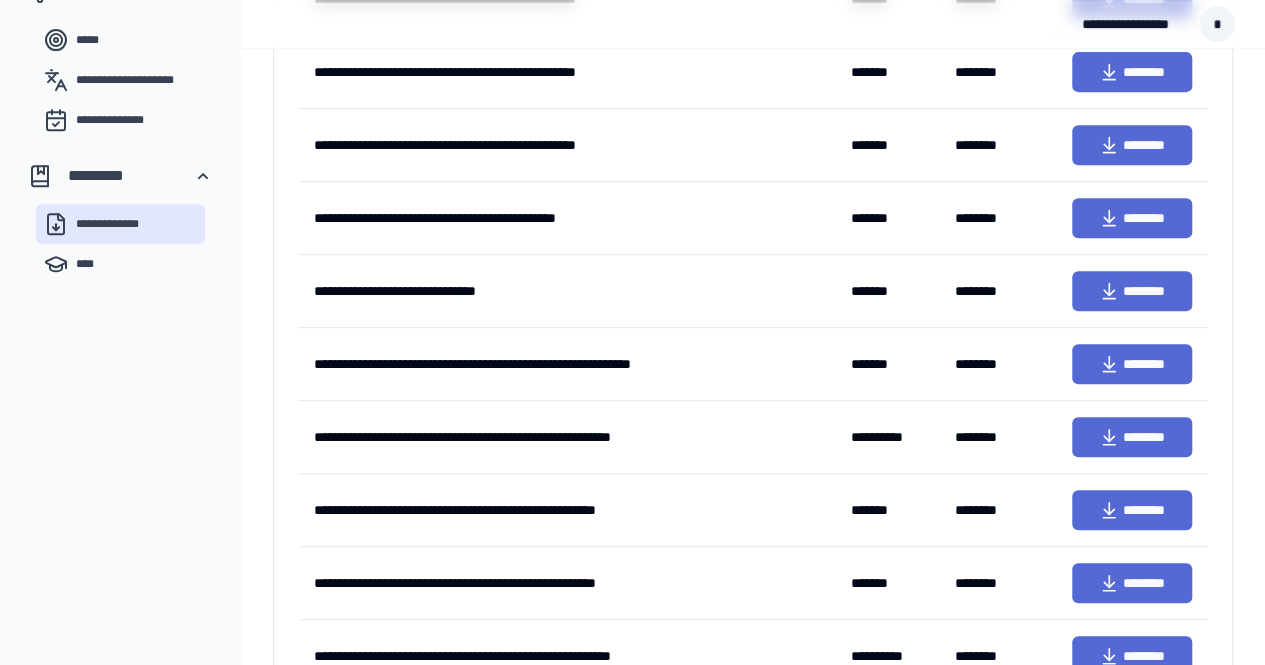 scroll, scrollTop: 0, scrollLeft: 0, axis: both 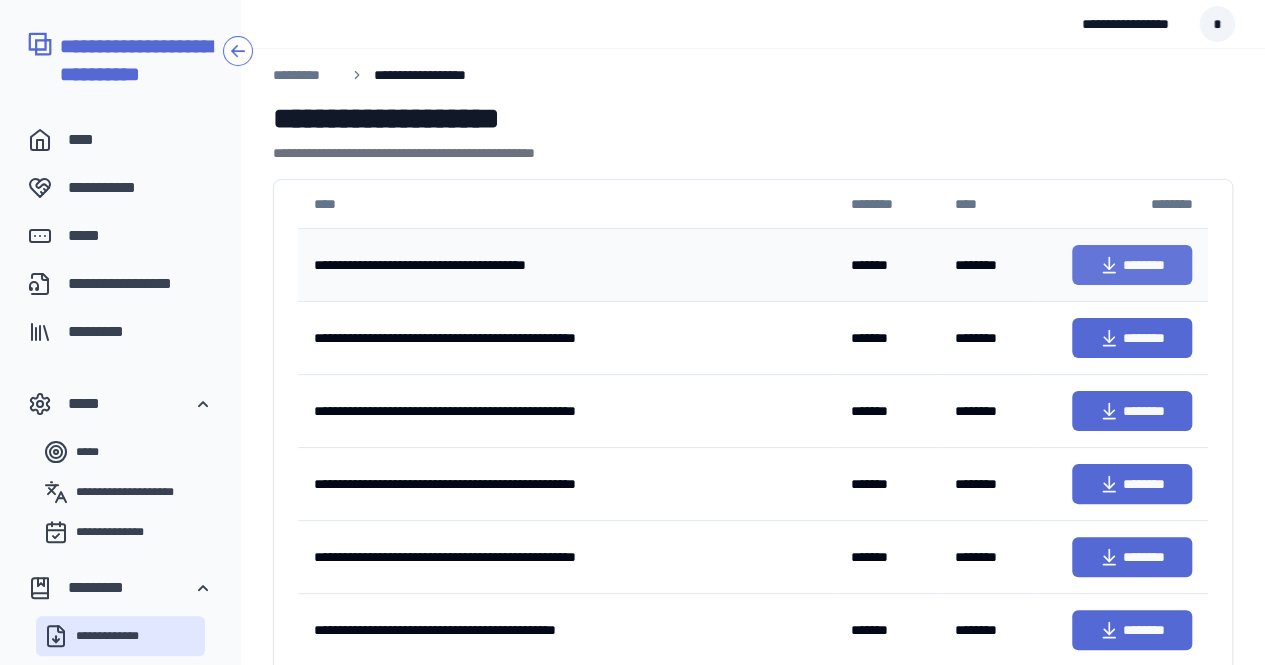 click on "********" at bounding box center [1132, 265] 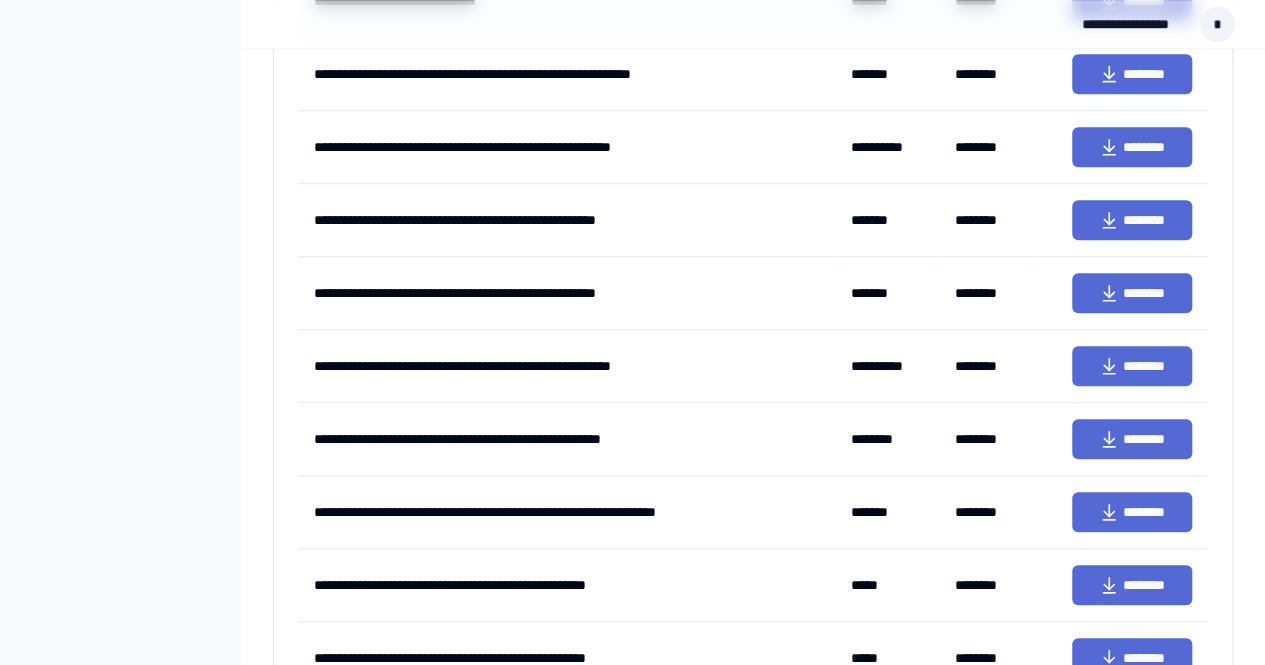 scroll, scrollTop: 699, scrollLeft: 0, axis: vertical 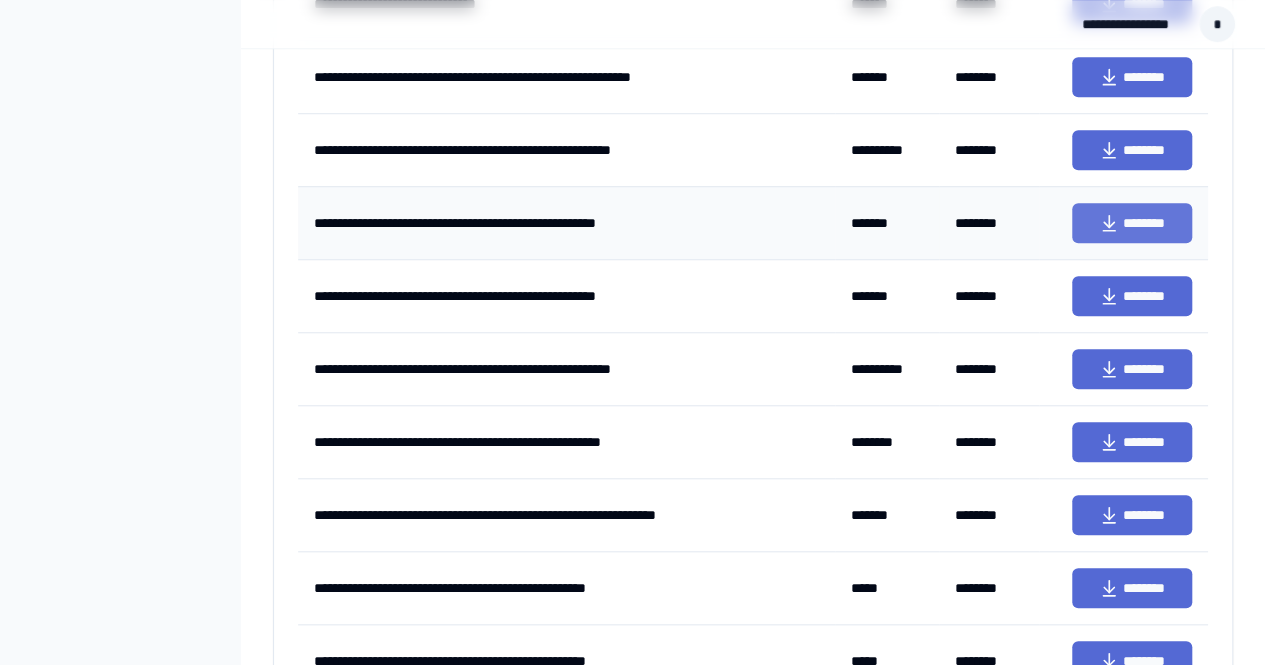 click on "********" at bounding box center [1132, 223] 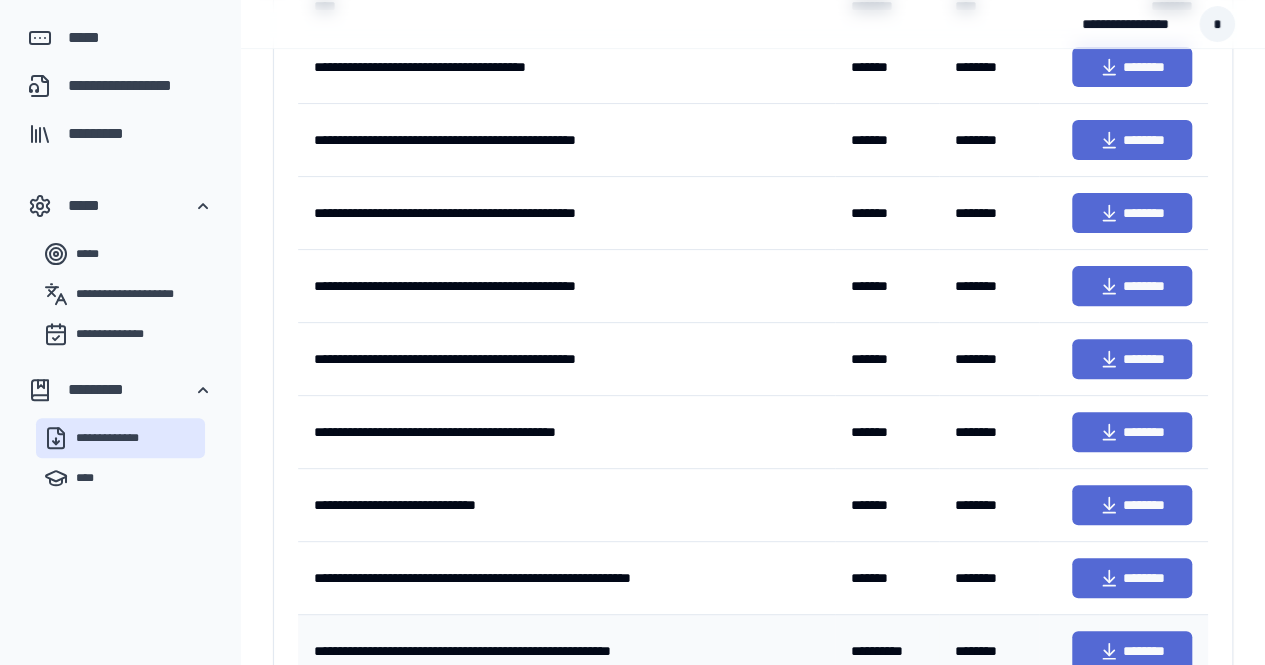scroll, scrollTop: 196, scrollLeft: 0, axis: vertical 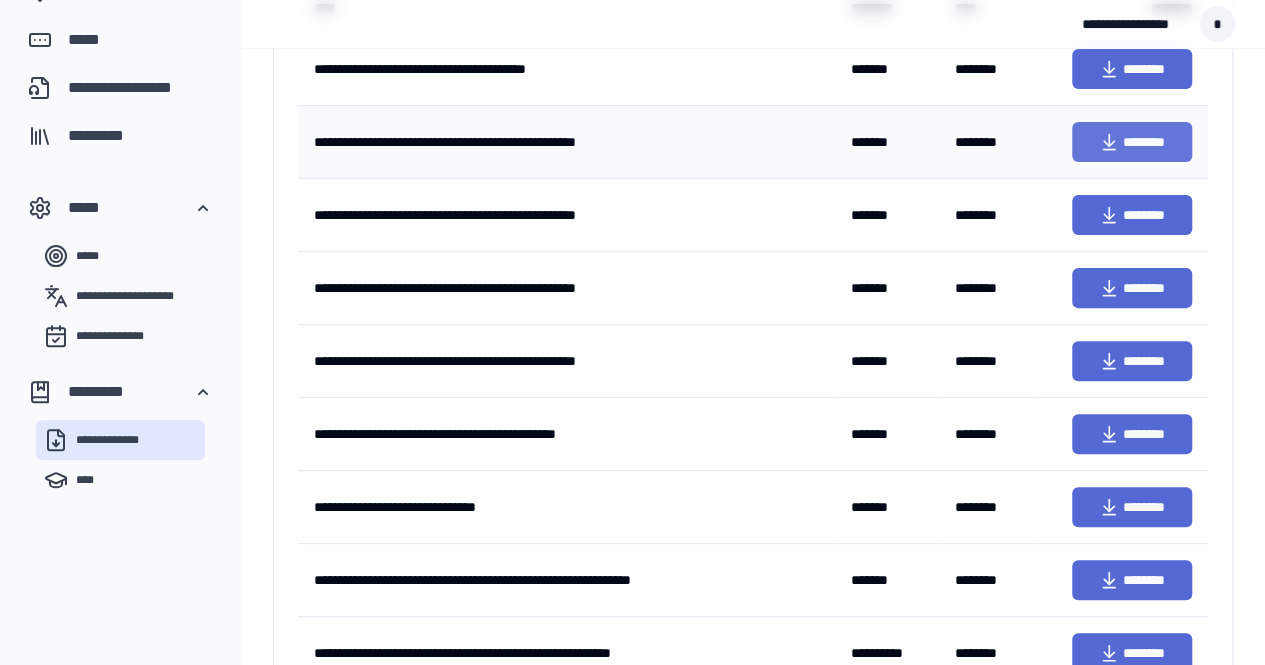 click on "********" at bounding box center [1132, 142] 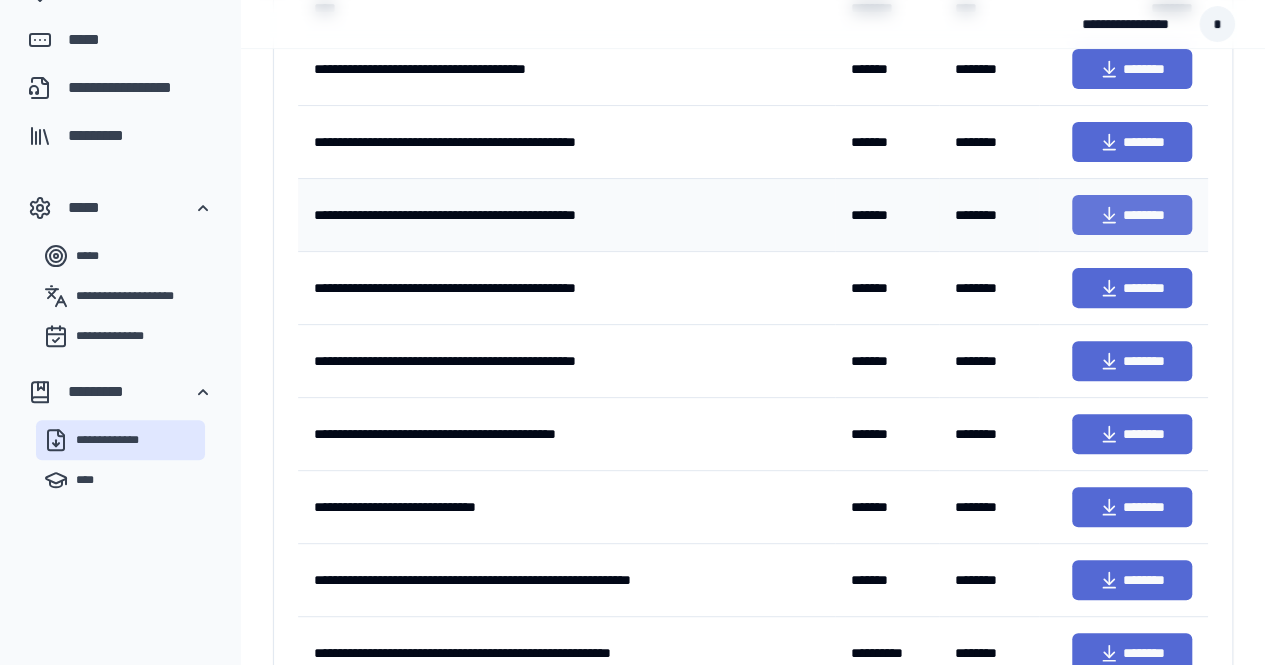 click on "********" at bounding box center (1132, 215) 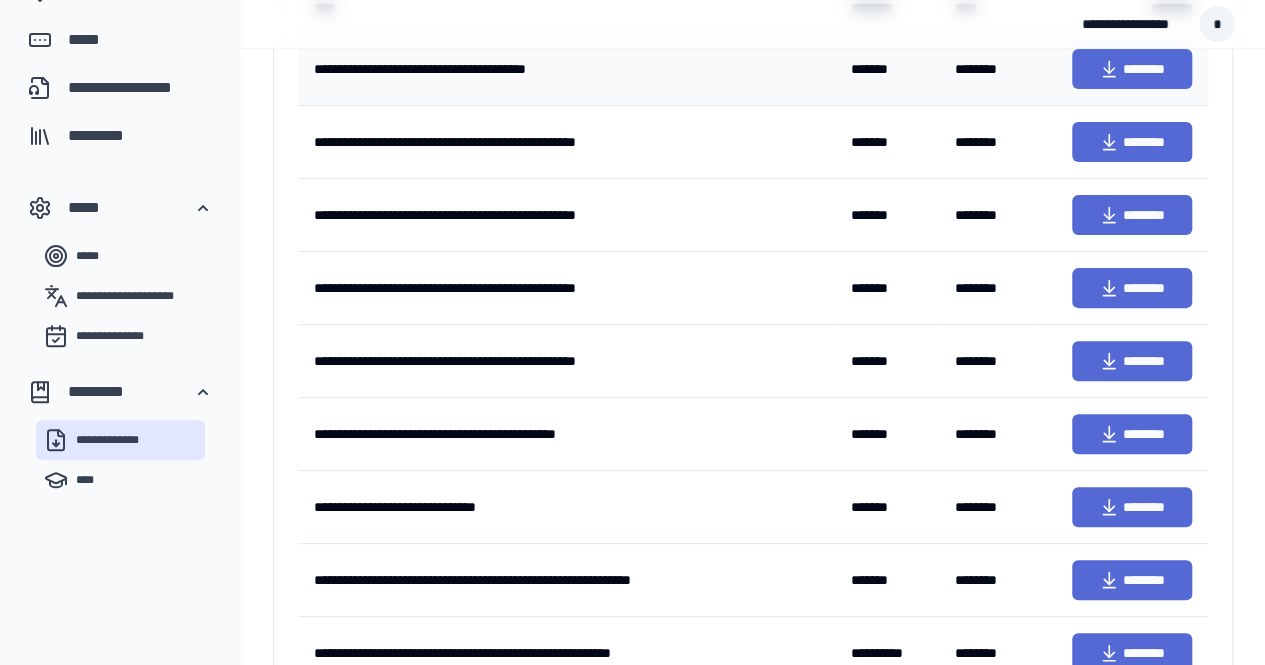 click on "[EMAIL]" at bounding box center (566, 68) 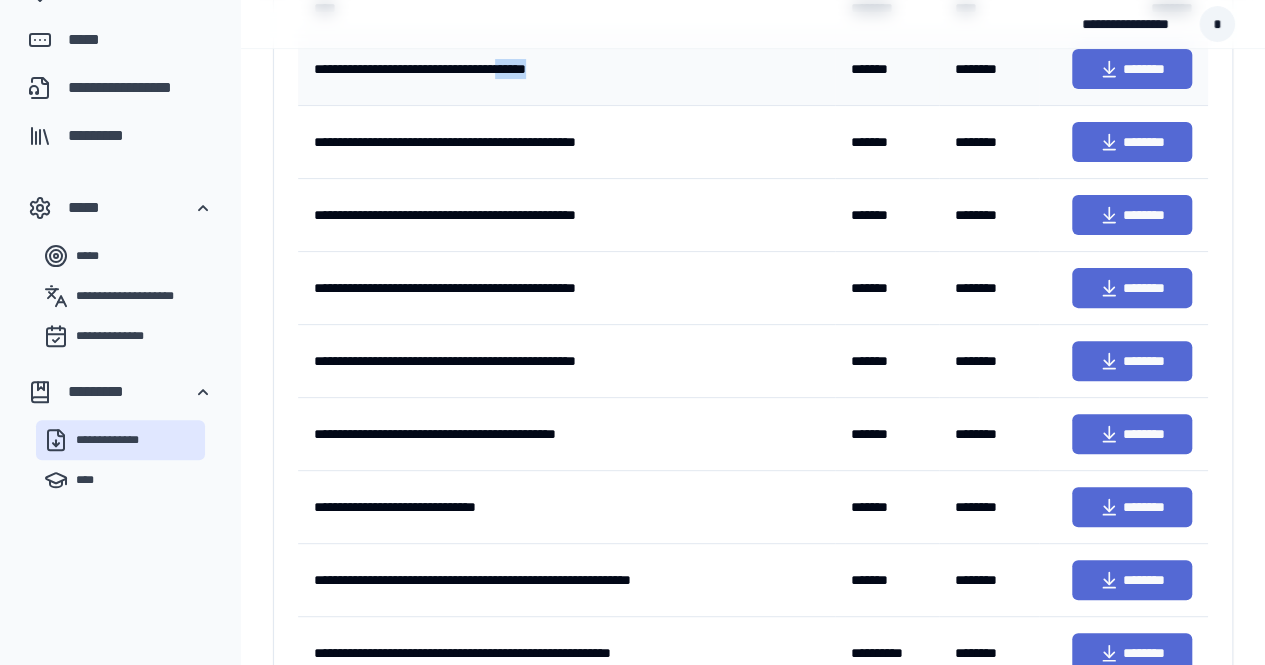 click on "[EMAIL]" at bounding box center [566, 68] 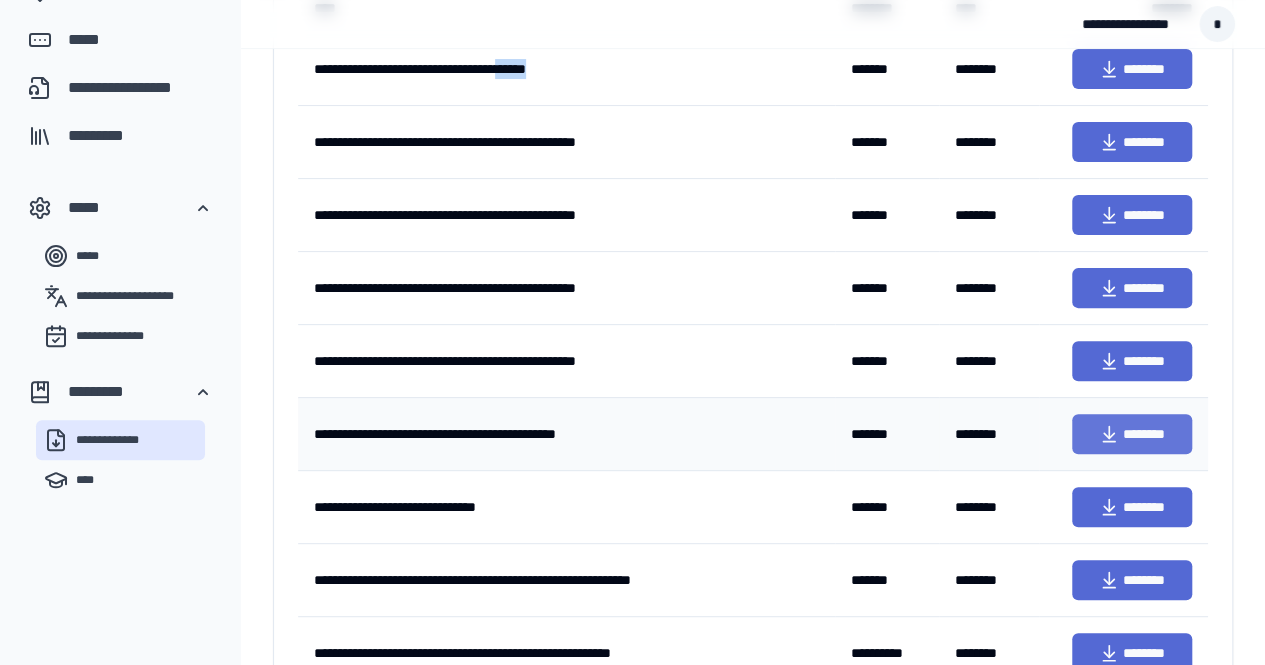 click on "********" at bounding box center [1132, 434] 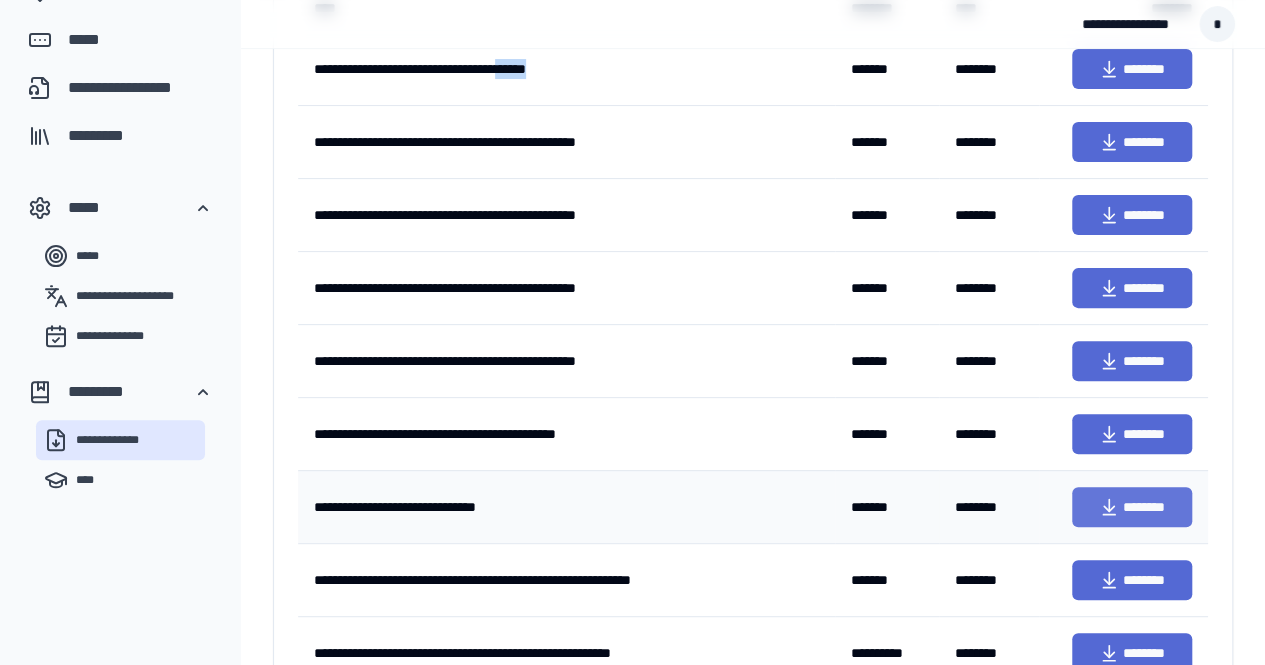 click on "********" at bounding box center (1132, 507) 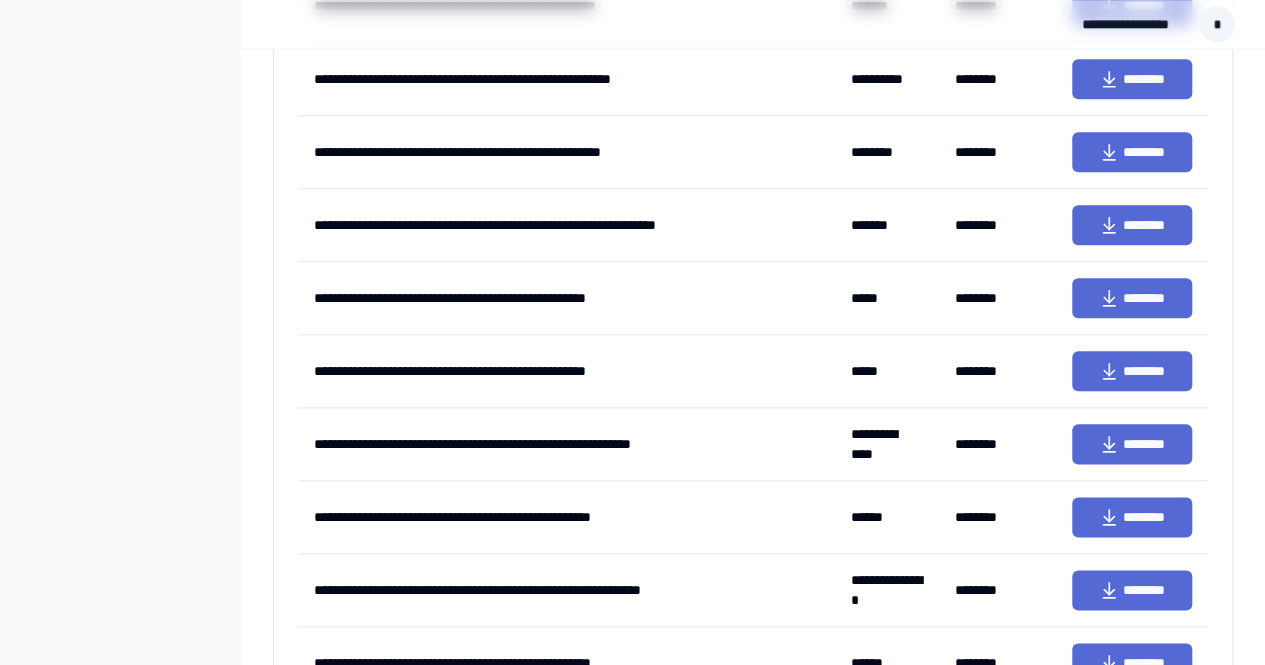 scroll, scrollTop: 991, scrollLeft: 0, axis: vertical 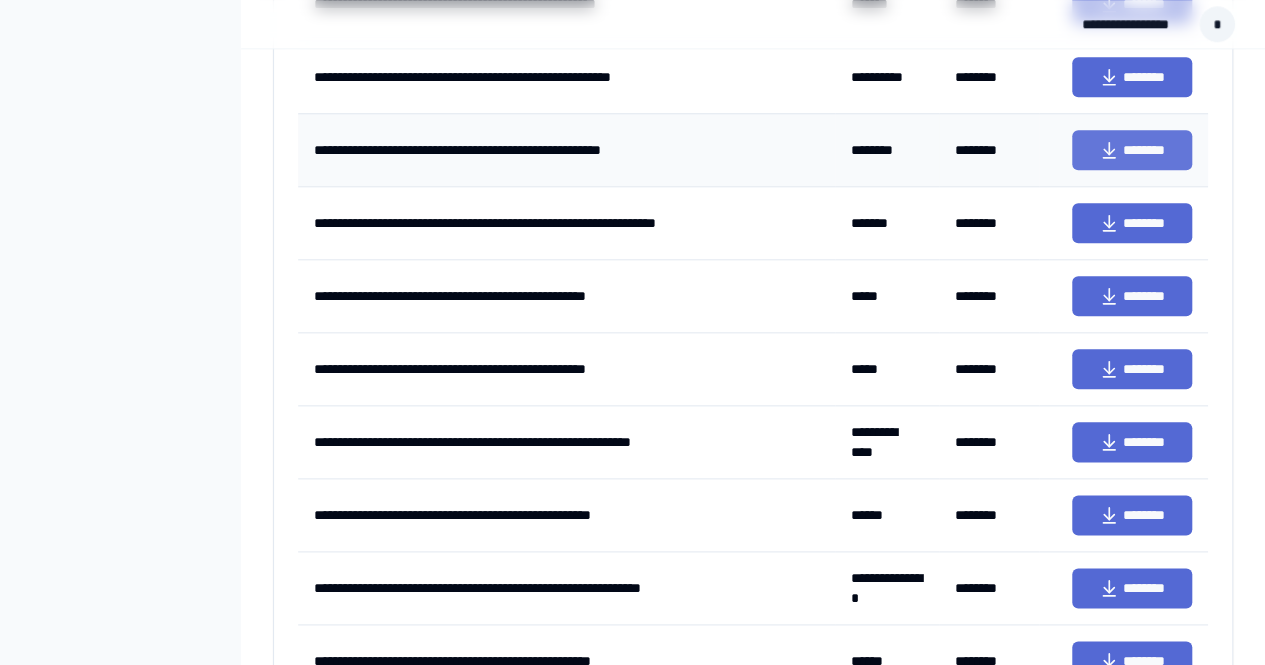 click on "********" at bounding box center [1132, 150] 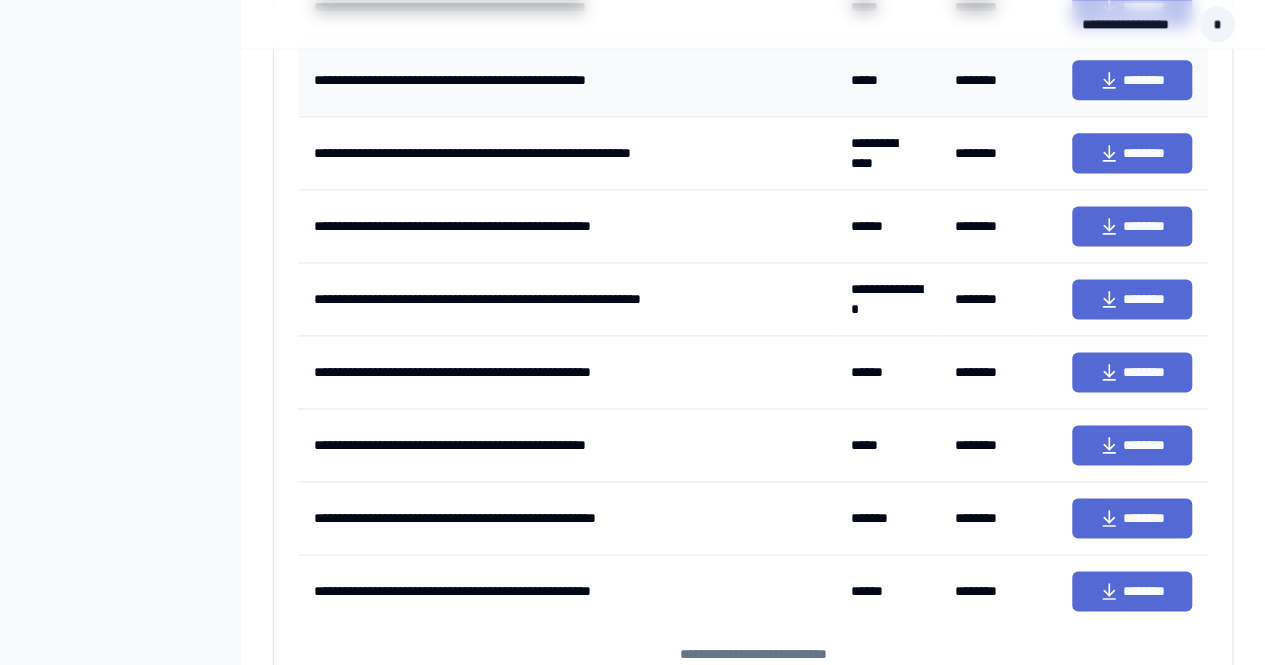 scroll, scrollTop: 1281, scrollLeft: 0, axis: vertical 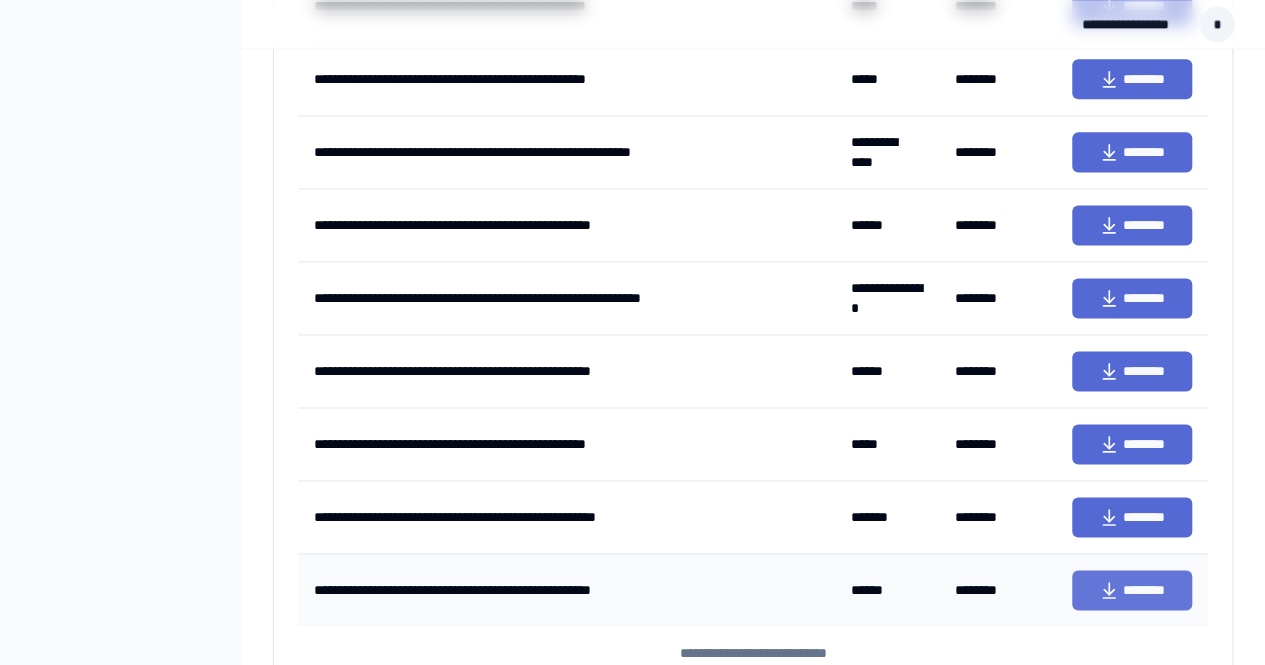 click on "********" at bounding box center (1132, 590) 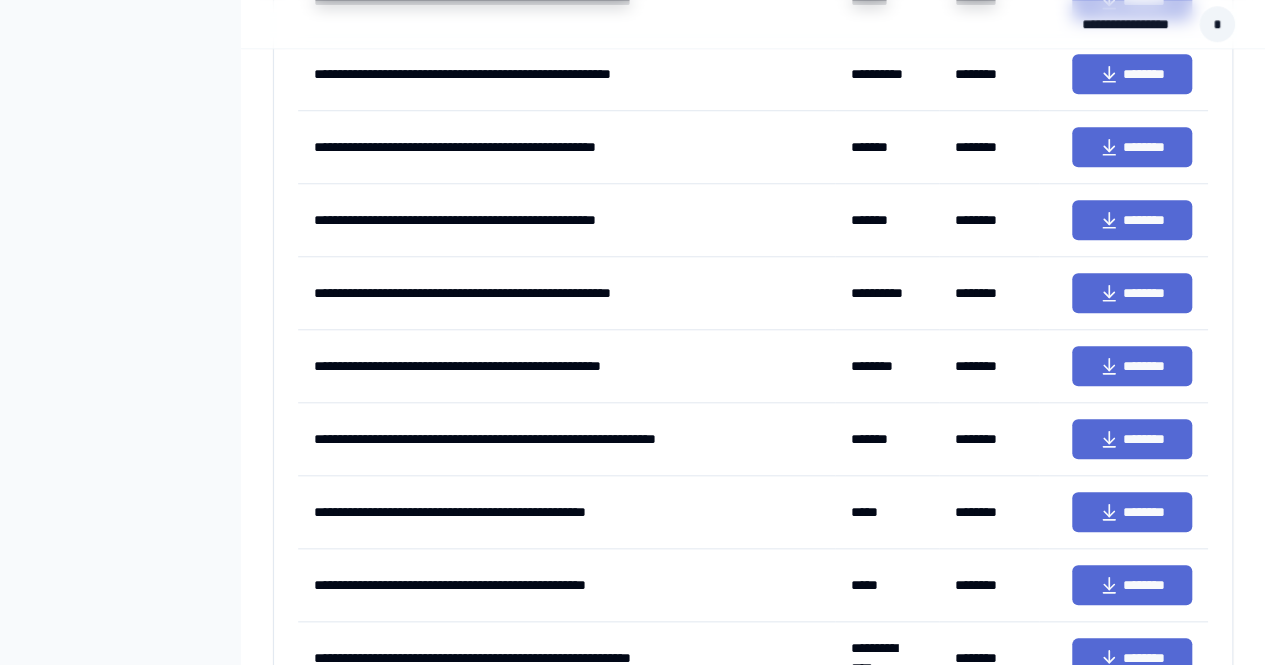 scroll, scrollTop: 770, scrollLeft: 0, axis: vertical 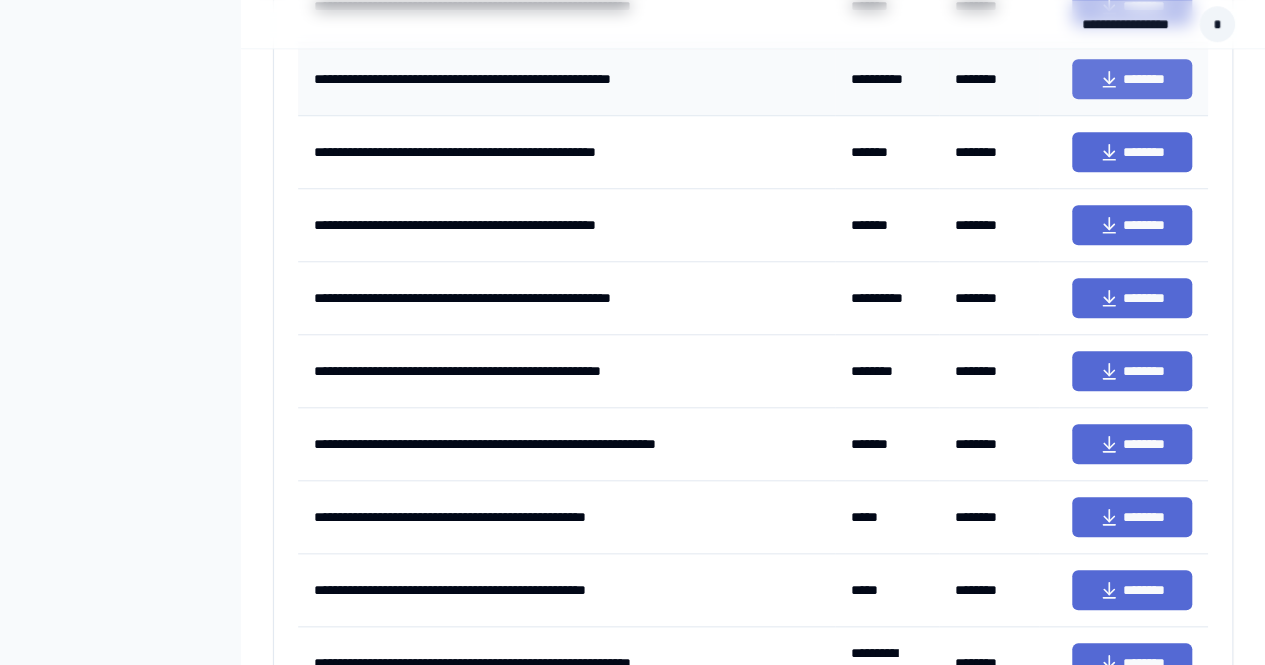 click 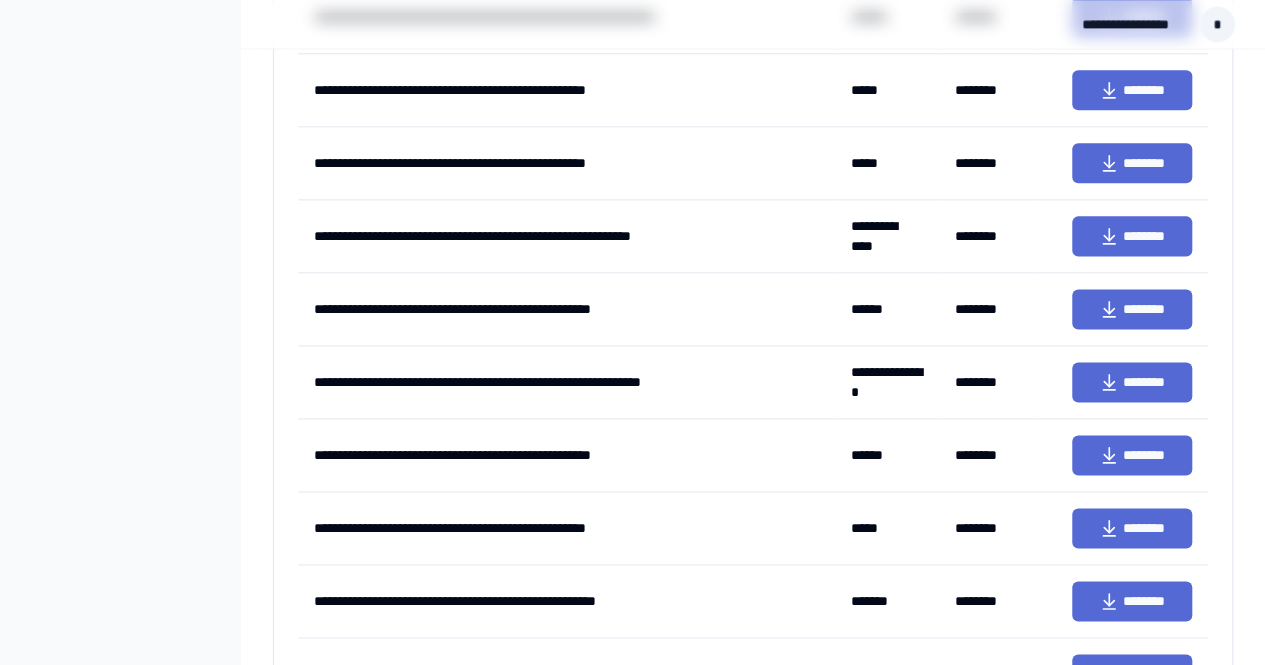 scroll, scrollTop: 1198, scrollLeft: 0, axis: vertical 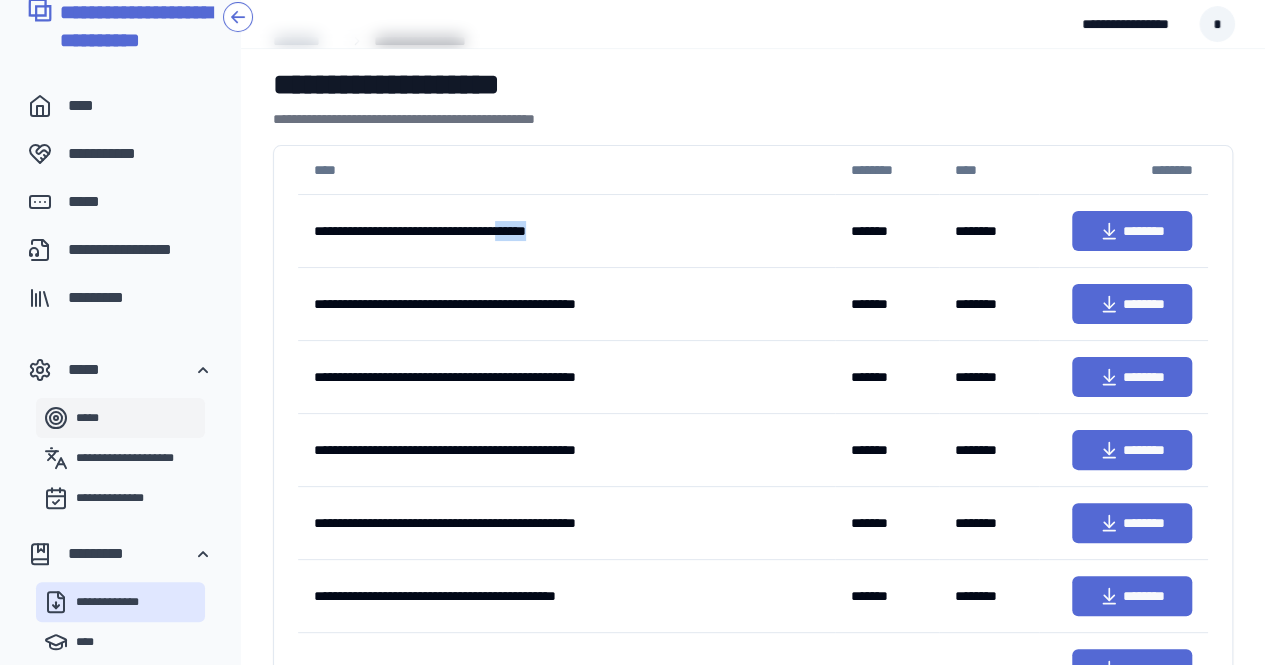 click on "*****" at bounding box center (136, 418) 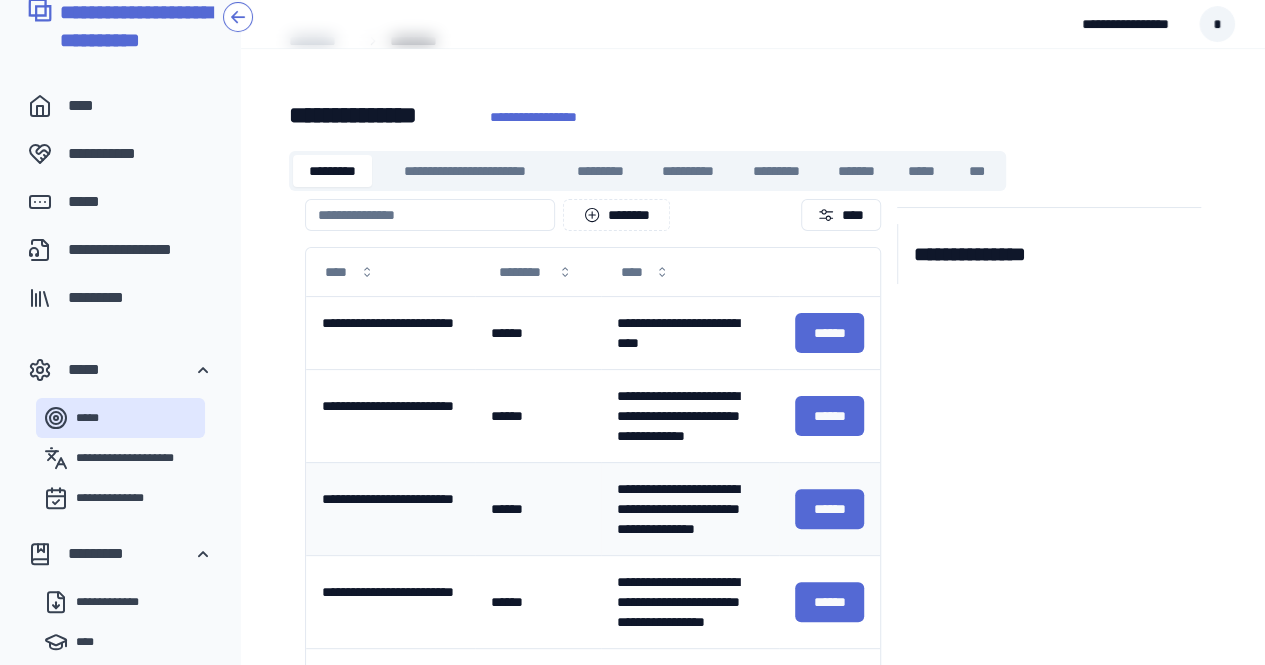 scroll, scrollTop: 220, scrollLeft: 0, axis: vertical 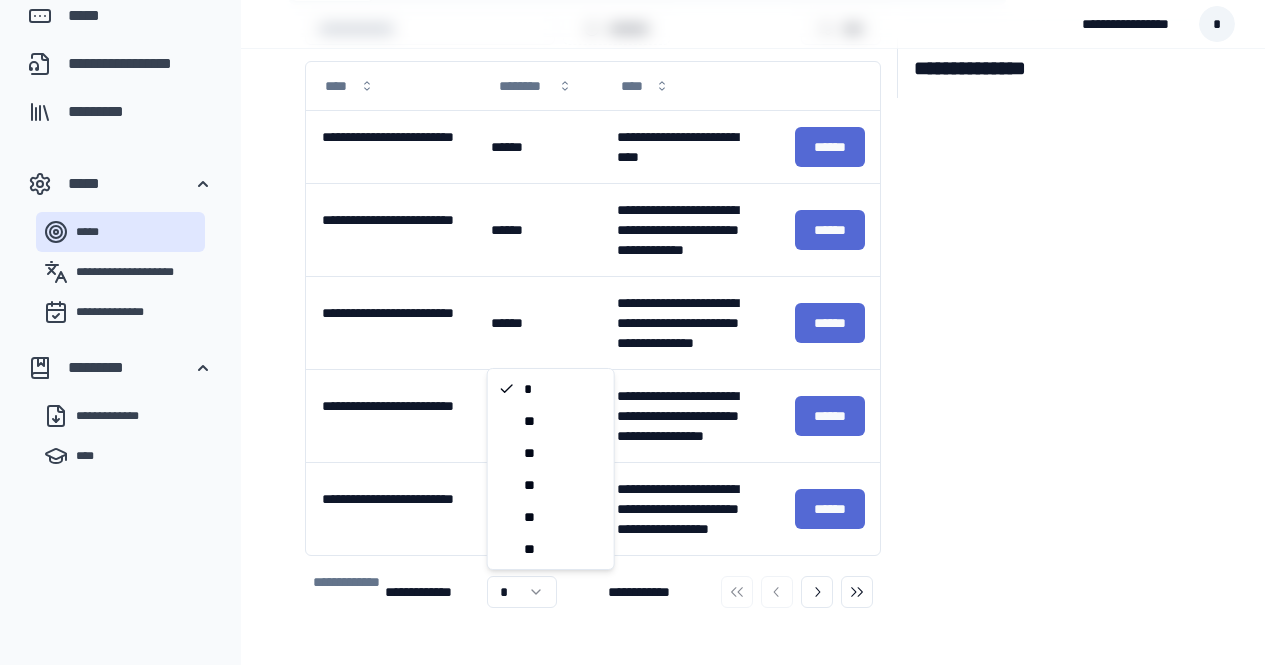 click on "[PHONE]" at bounding box center [640, 224] 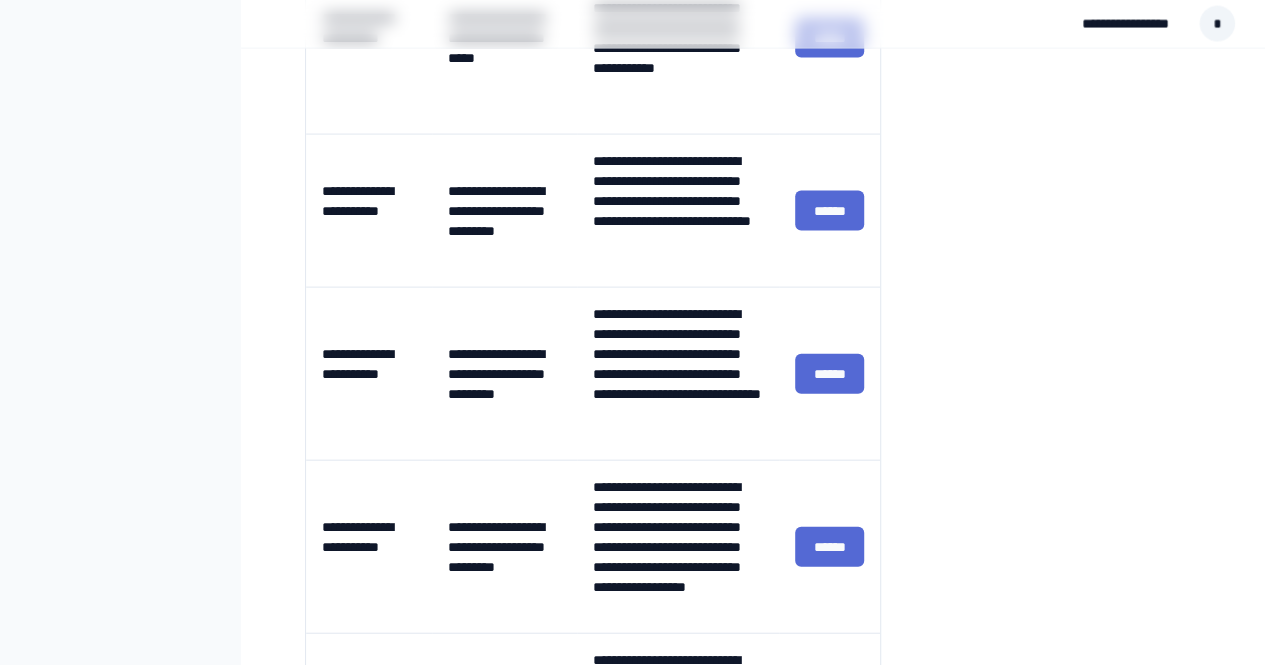 scroll, scrollTop: 2066, scrollLeft: 0, axis: vertical 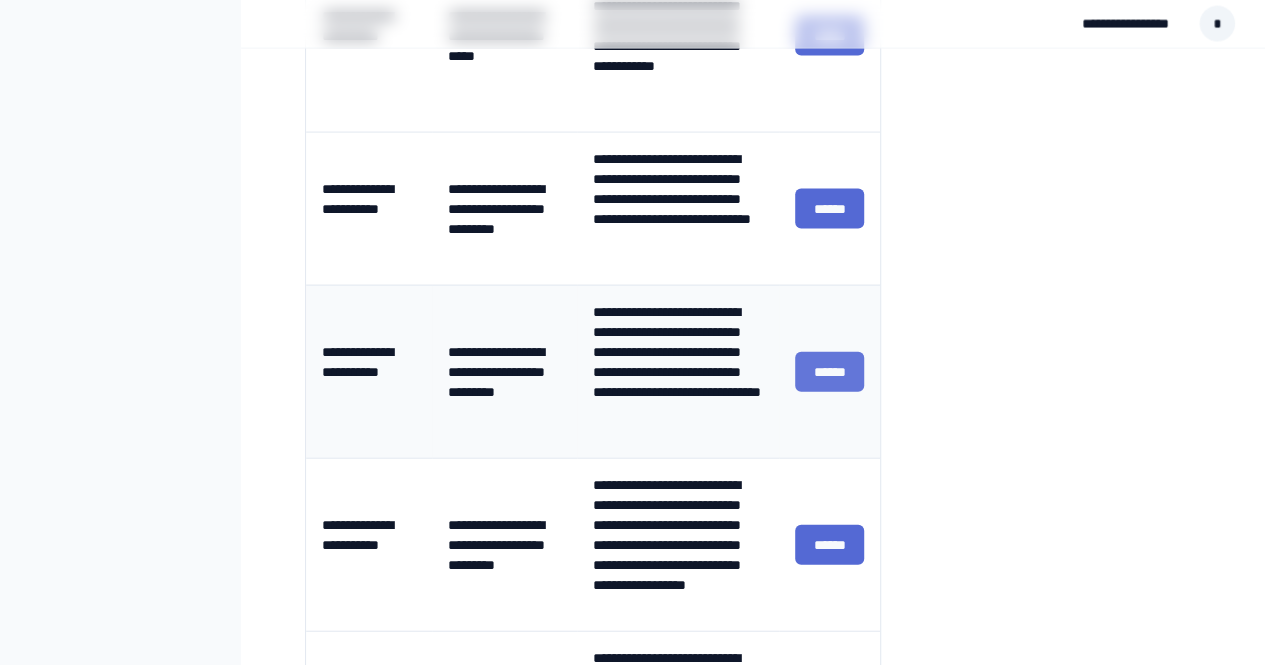 click on "******" at bounding box center [830, 372] 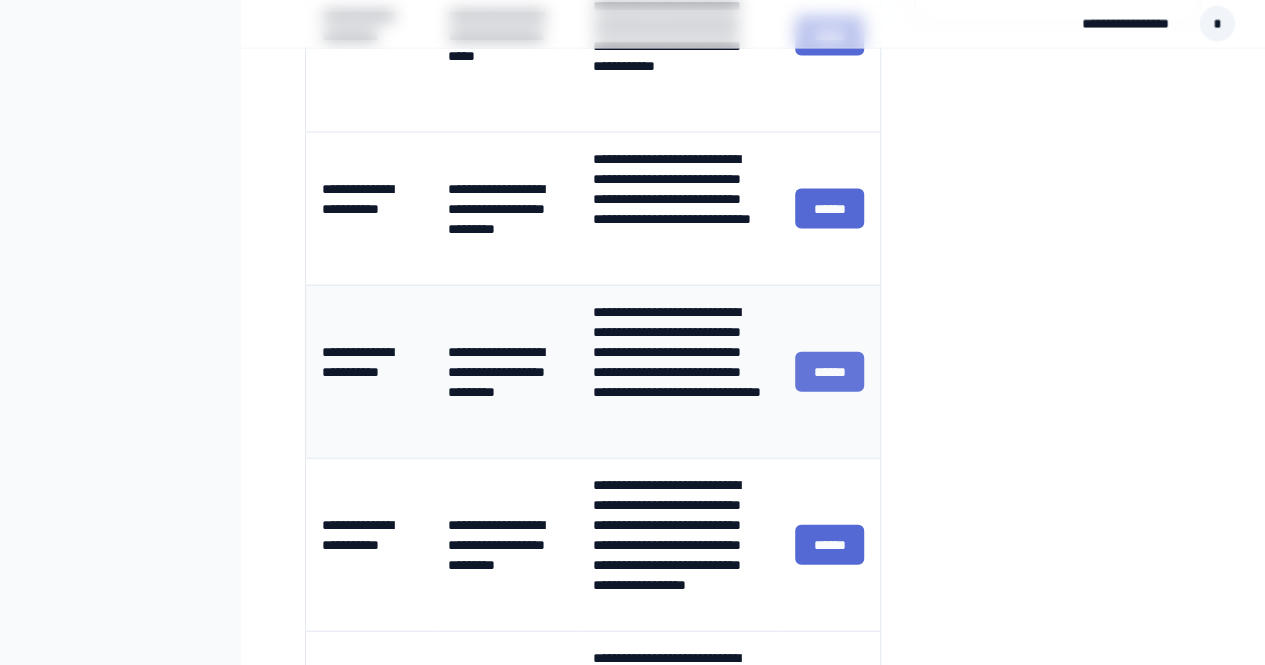 click on "******" at bounding box center [830, 372] 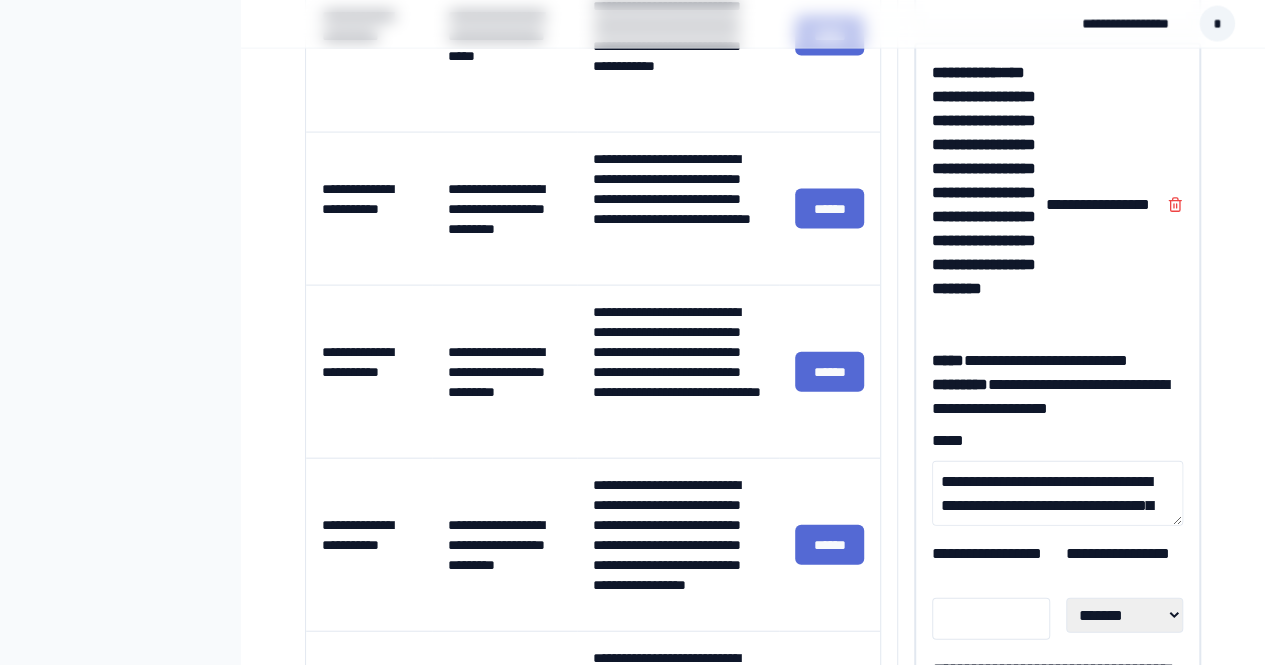 click on "[CREDIT CARD]" at bounding box center [1057, 493] 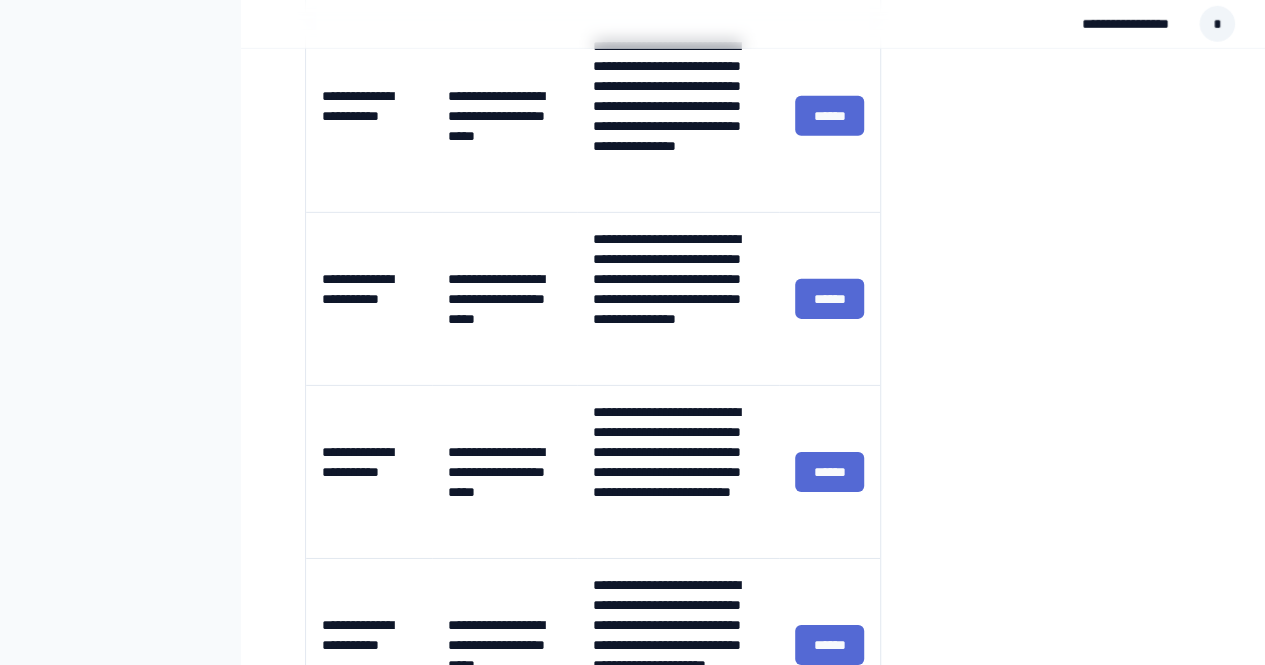 scroll, scrollTop: 3005, scrollLeft: 0, axis: vertical 